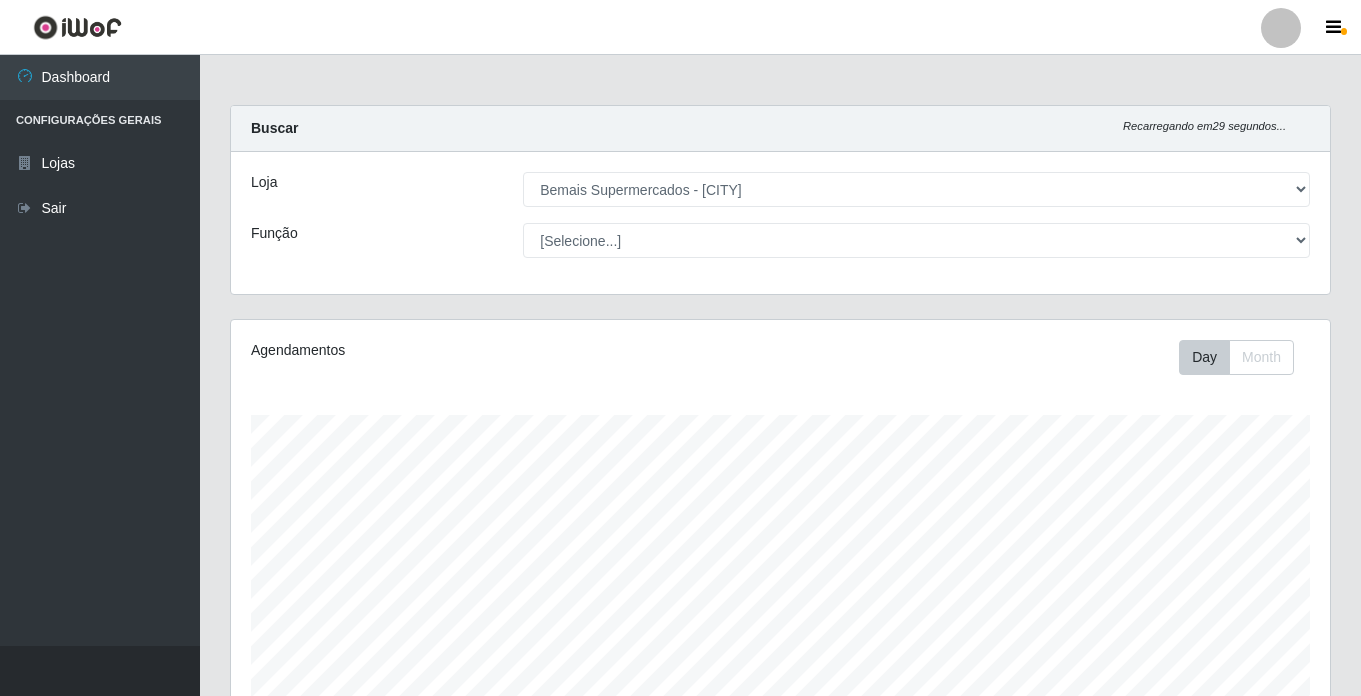 select on "250" 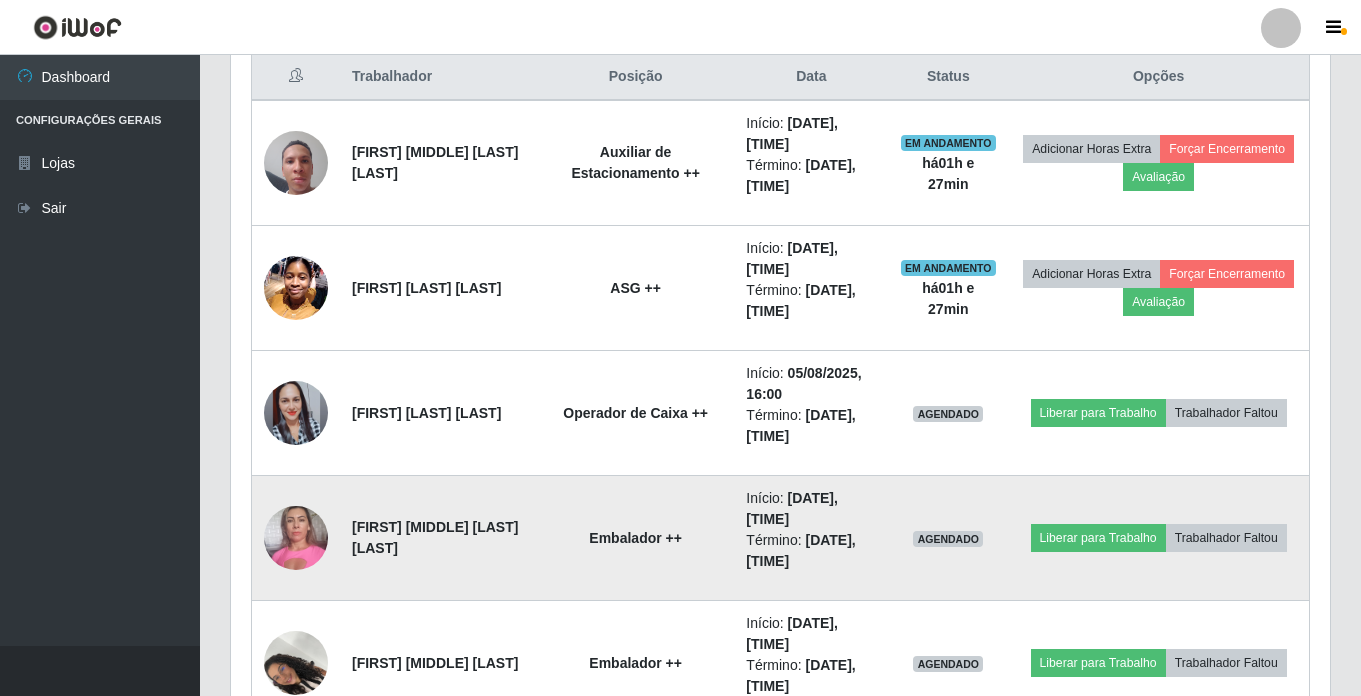 scroll, scrollTop: 999585, scrollLeft: 998901, axis: both 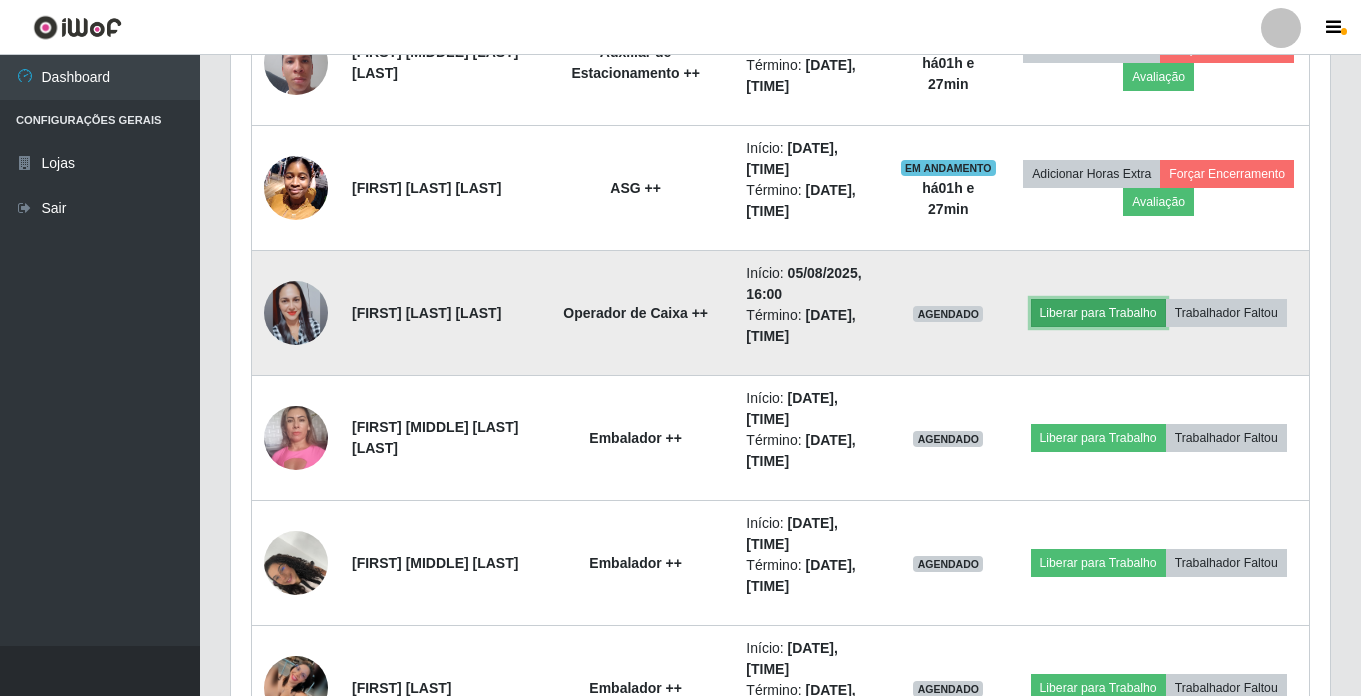 click on "Liberar para Trabalho" at bounding box center [1098, 313] 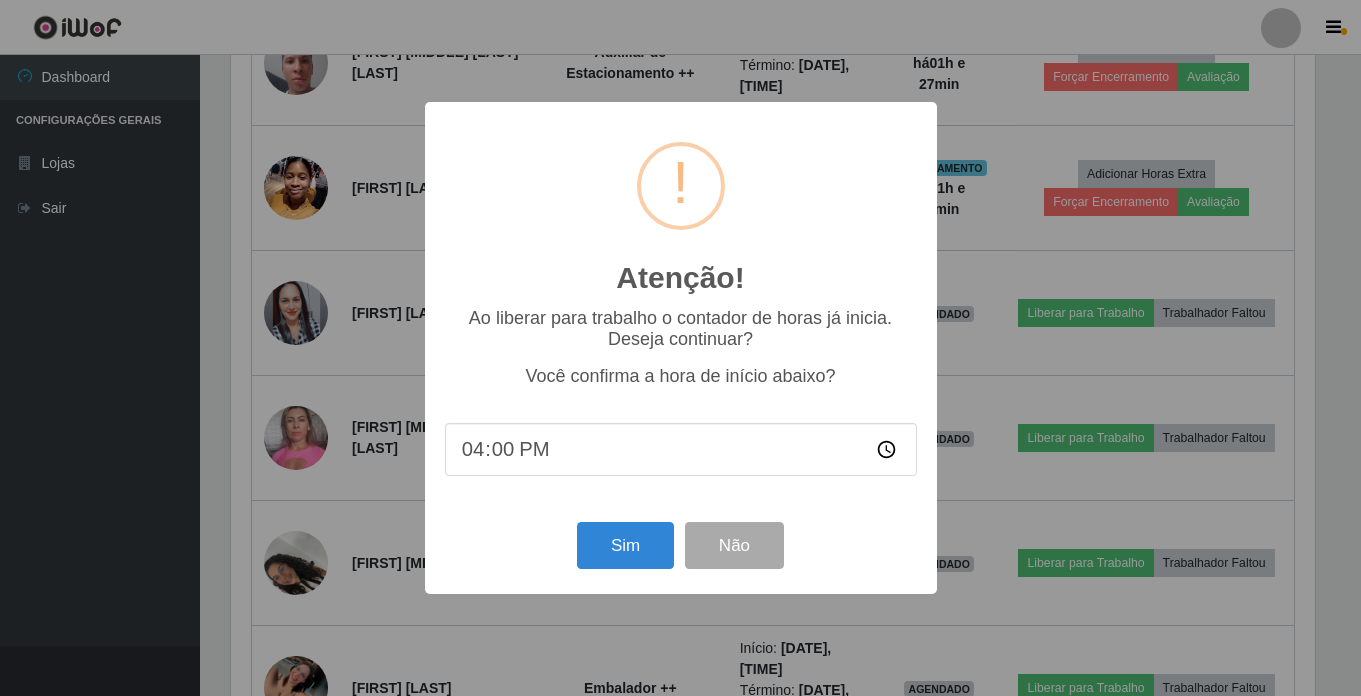 scroll, scrollTop: 999585, scrollLeft: 998911, axis: both 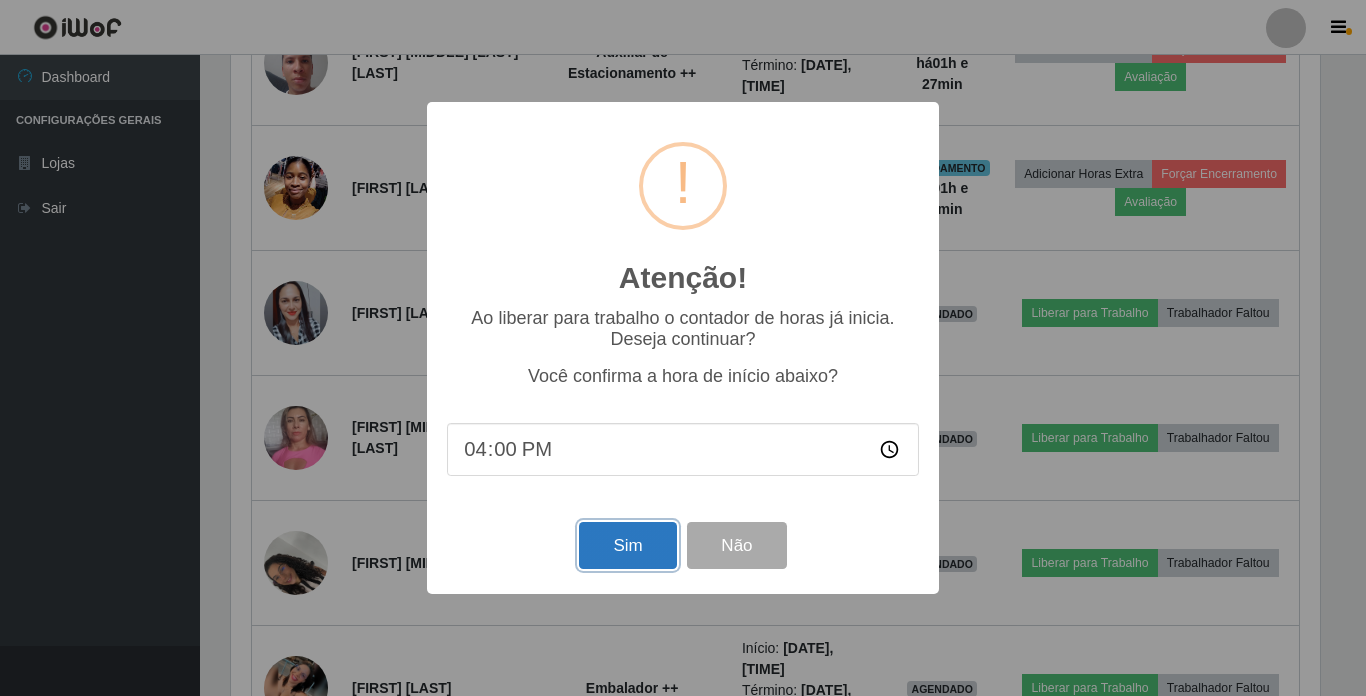 click on "Sim" at bounding box center (627, 545) 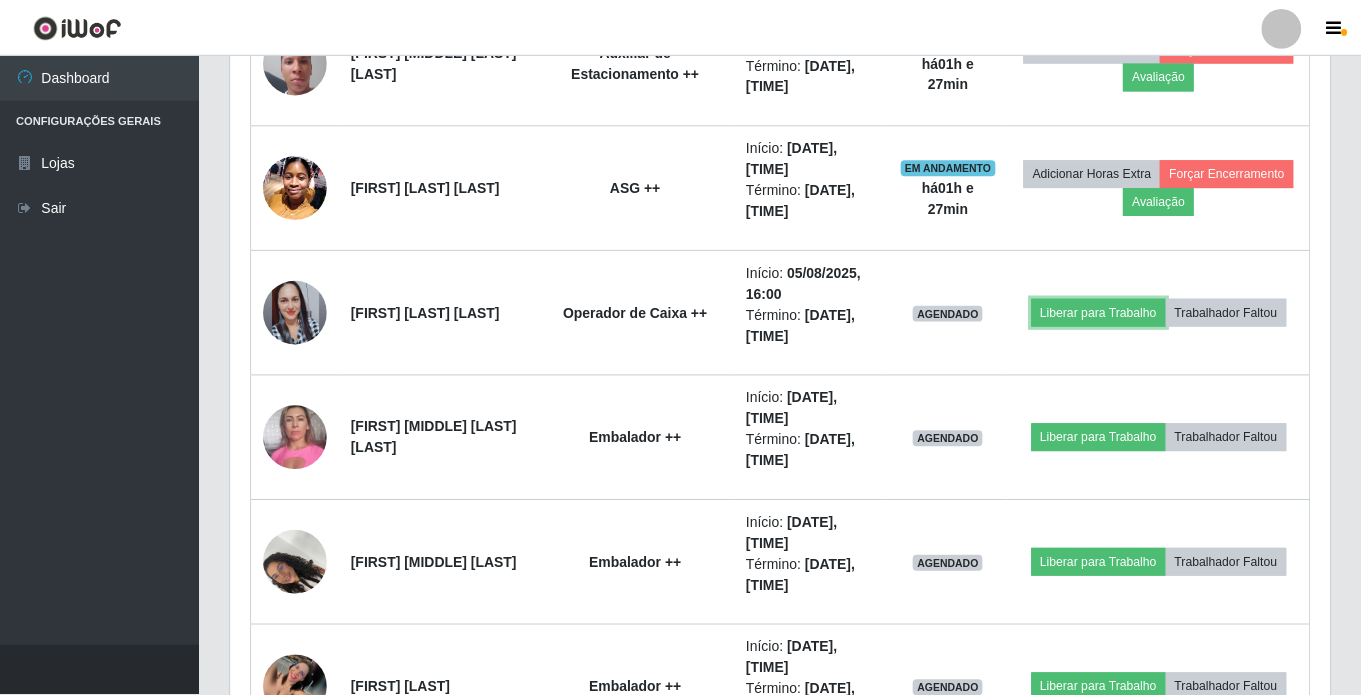scroll, scrollTop: 999585, scrollLeft: 998901, axis: both 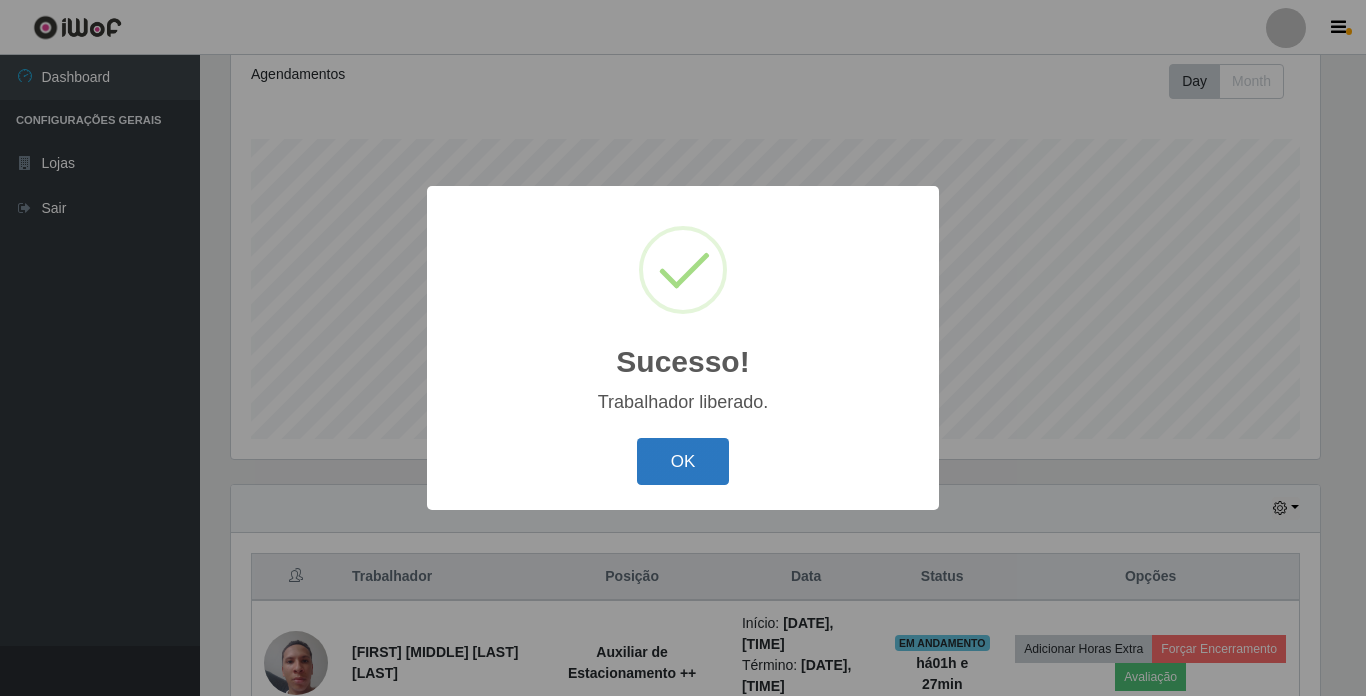 click on "OK" at bounding box center (683, 461) 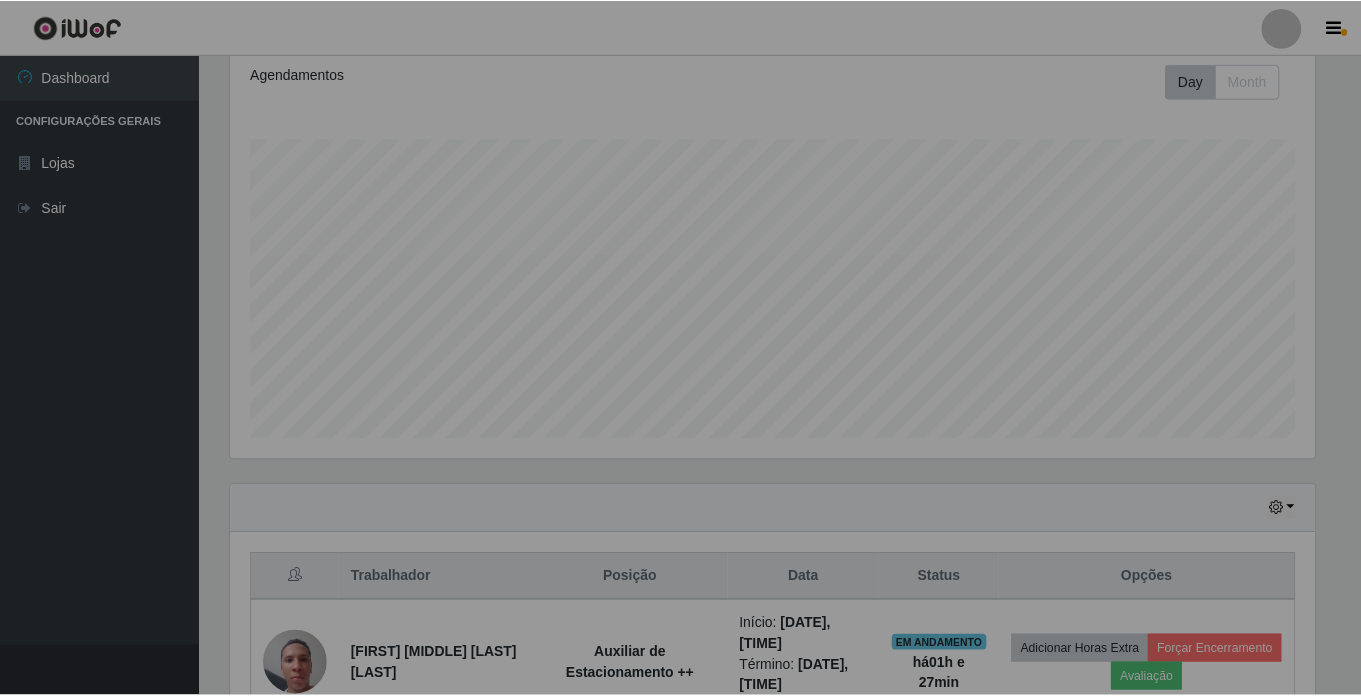 scroll, scrollTop: 999585, scrollLeft: 998901, axis: both 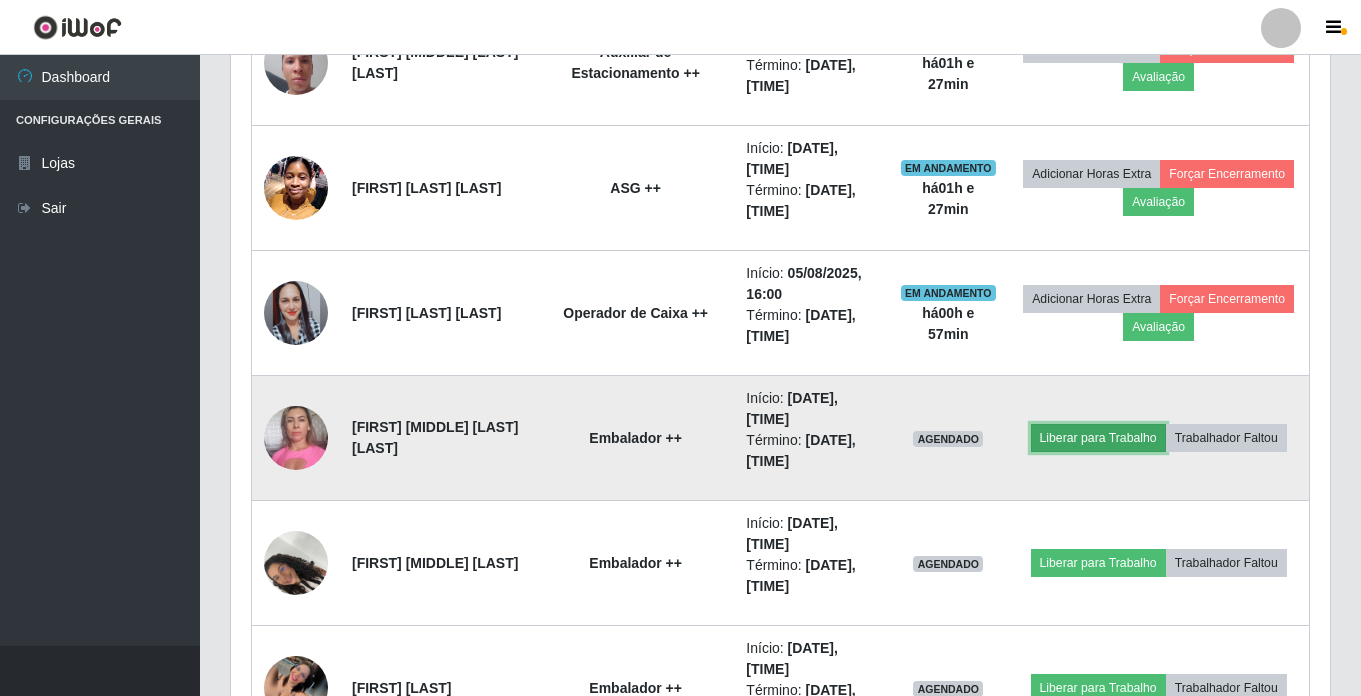 click on "Liberar para Trabalho" at bounding box center (1098, 438) 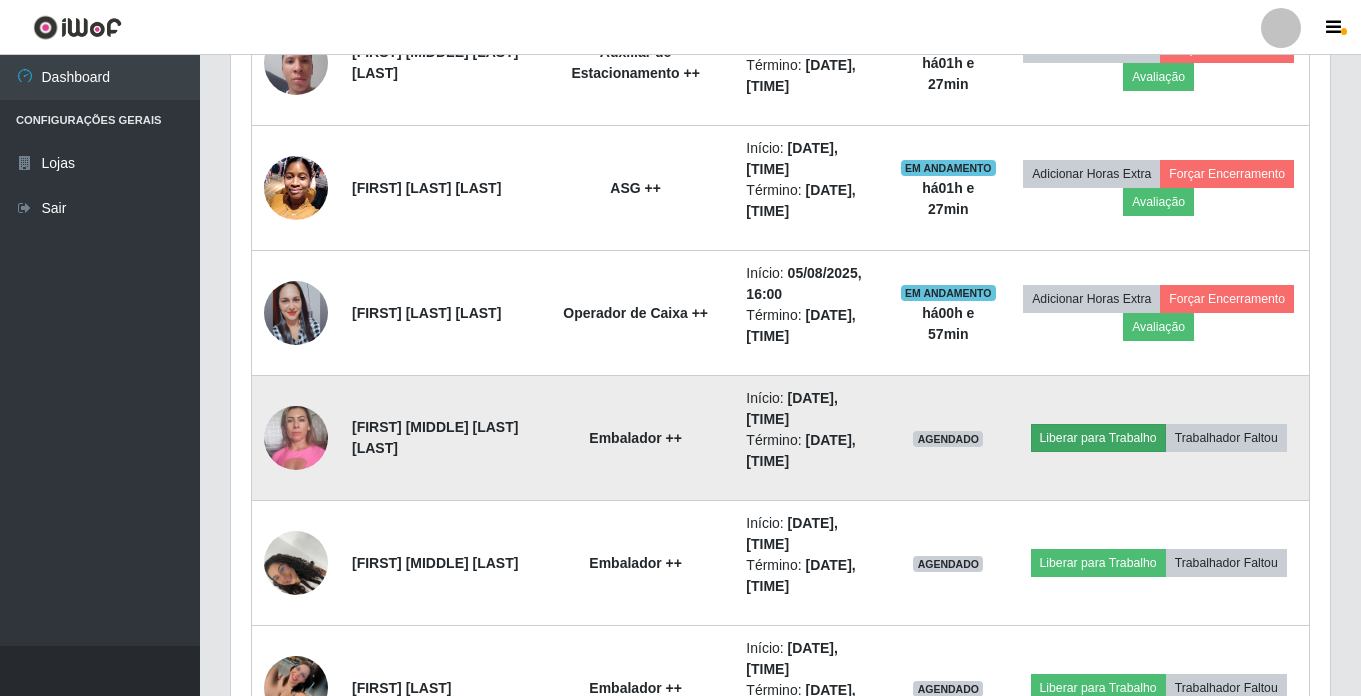 scroll, scrollTop: 999585, scrollLeft: 998911, axis: both 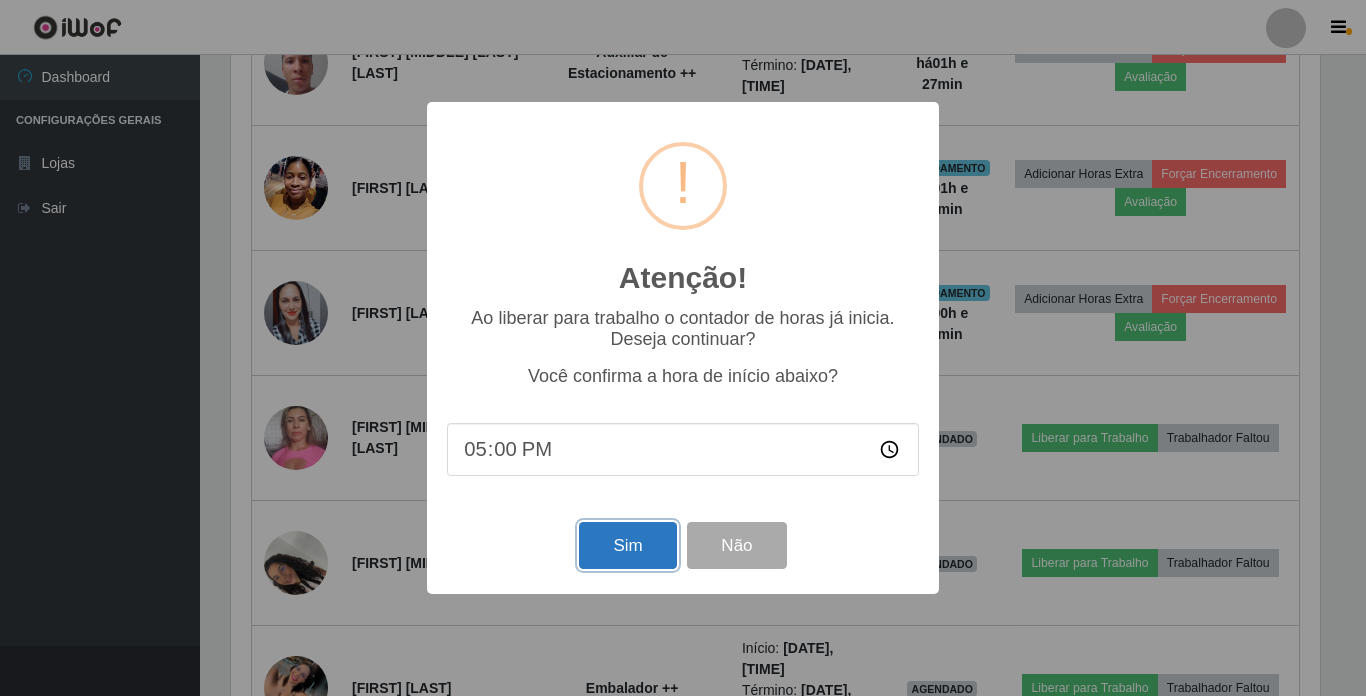 click on "Sim" at bounding box center (627, 545) 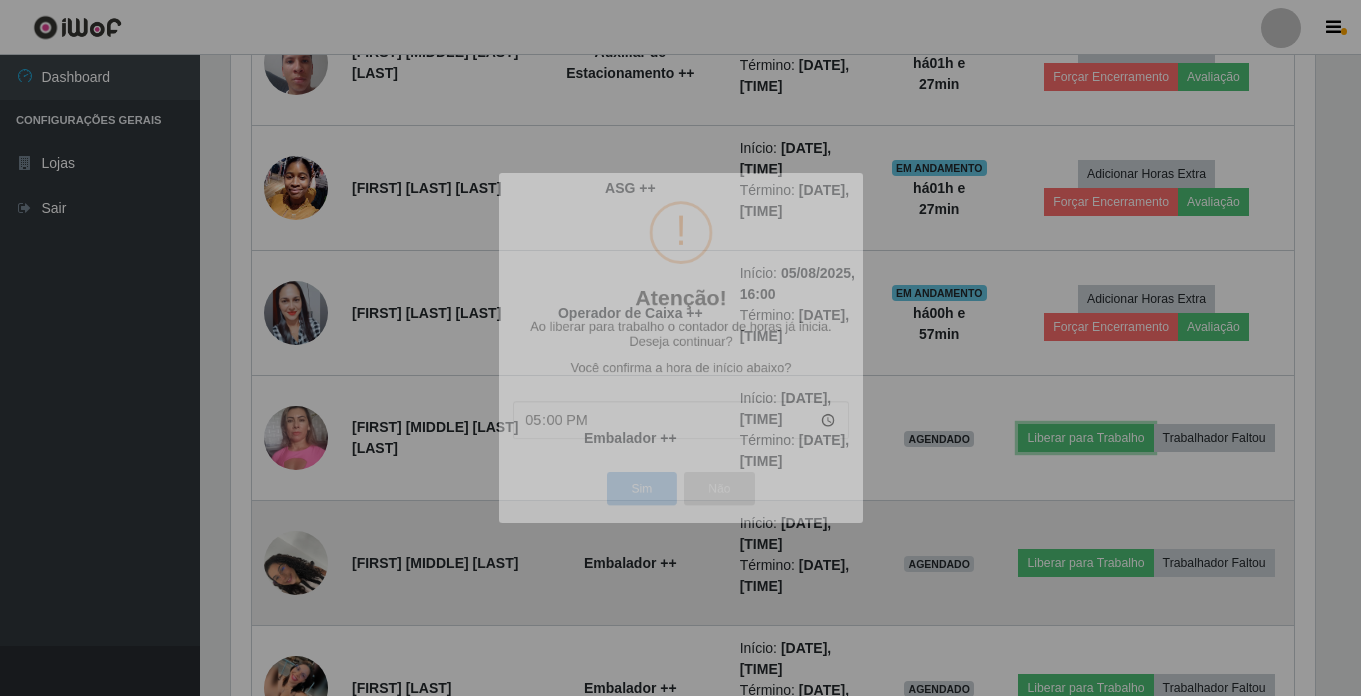 scroll, scrollTop: 999585, scrollLeft: 998901, axis: both 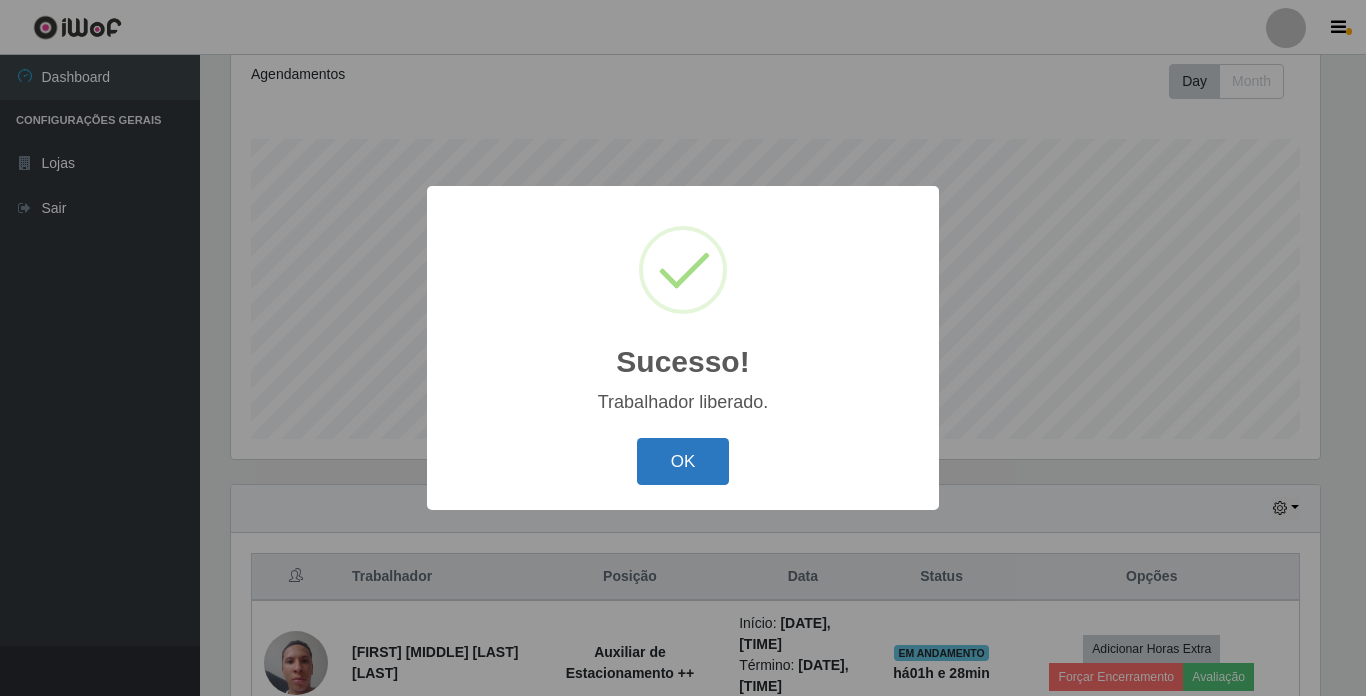click on "OK" at bounding box center [683, 461] 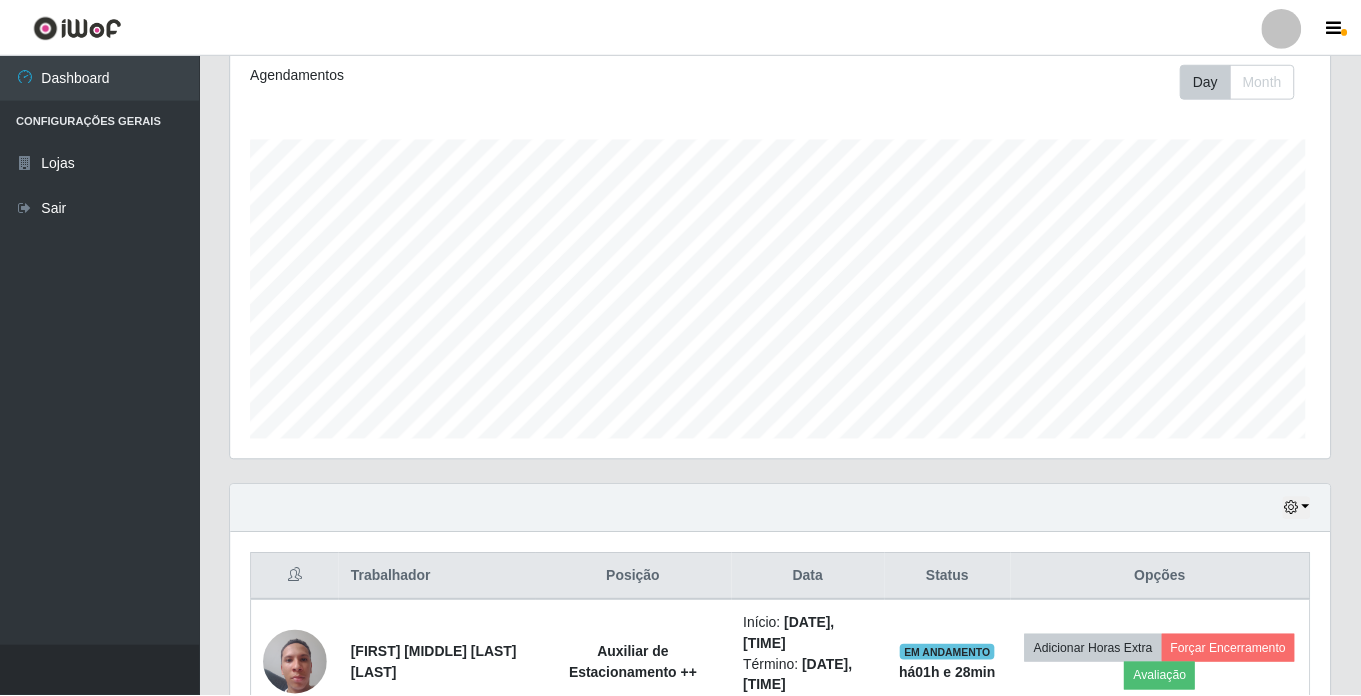 scroll, scrollTop: 999585, scrollLeft: 998901, axis: both 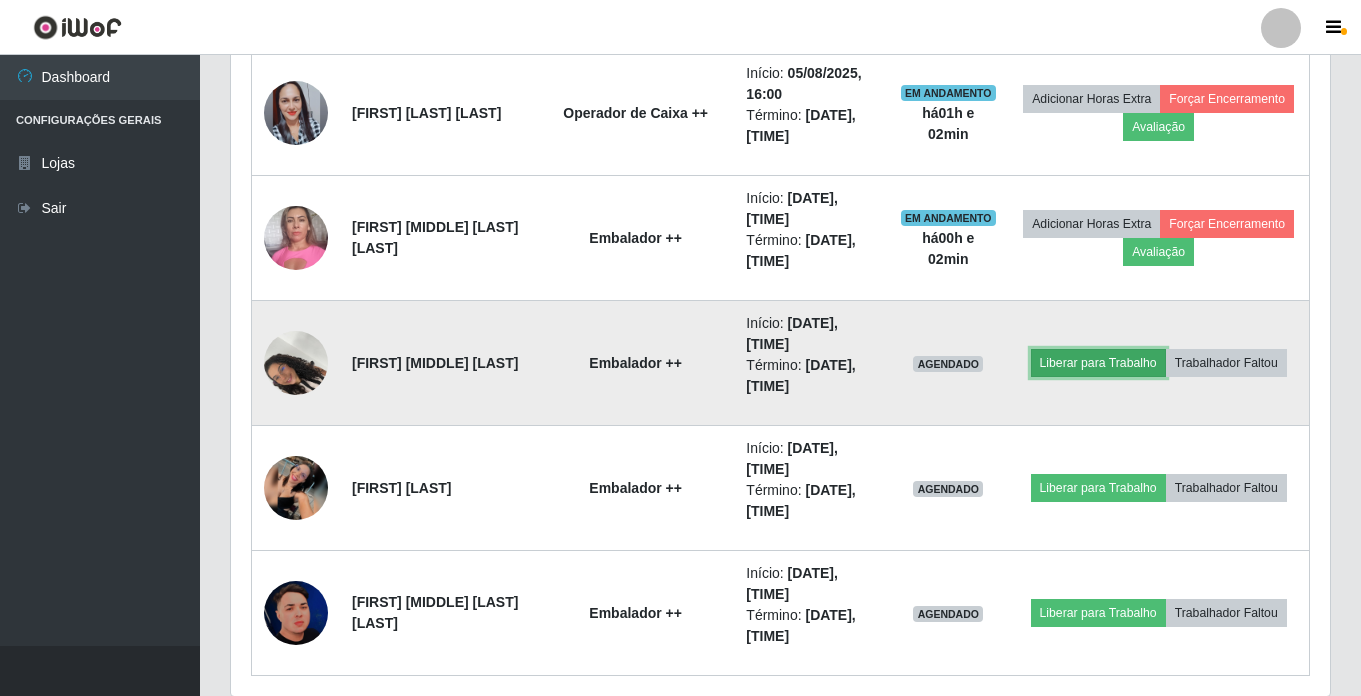 click on "Liberar para Trabalho" at bounding box center [1098, 363] 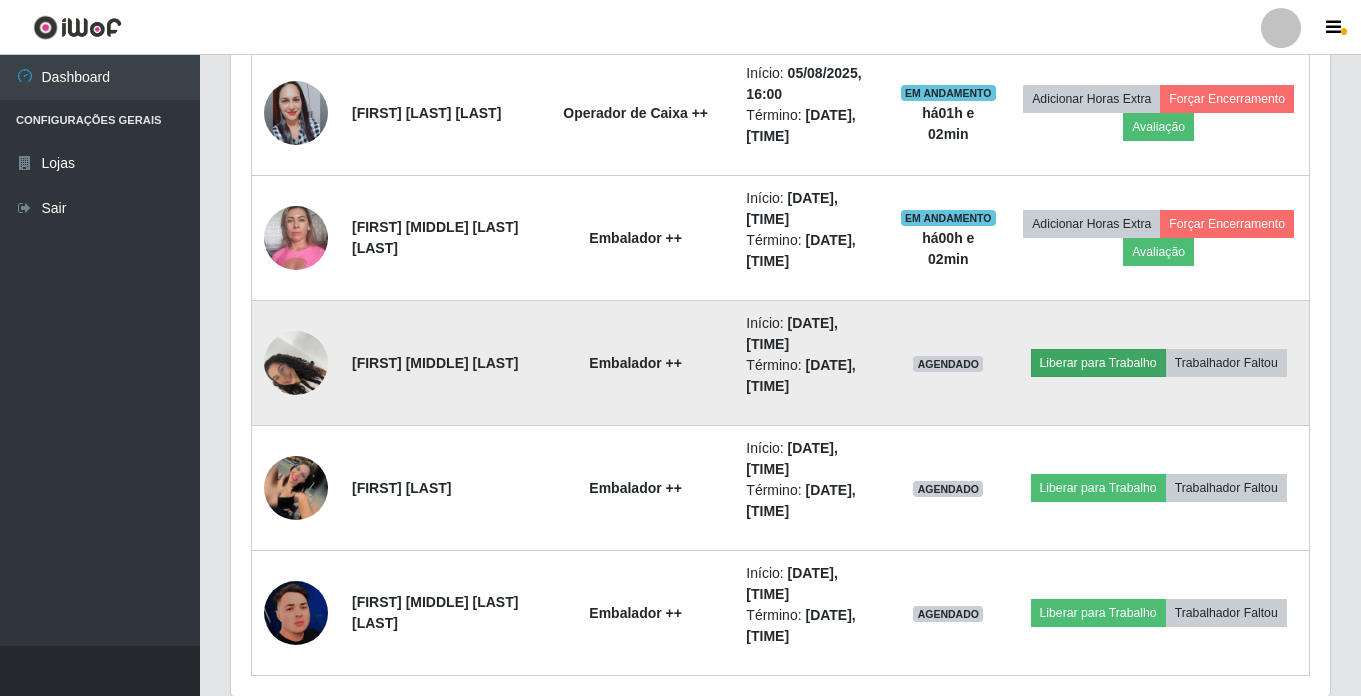 scroll, scrollTop: 999585, scrollLeft: 998911, axis: both 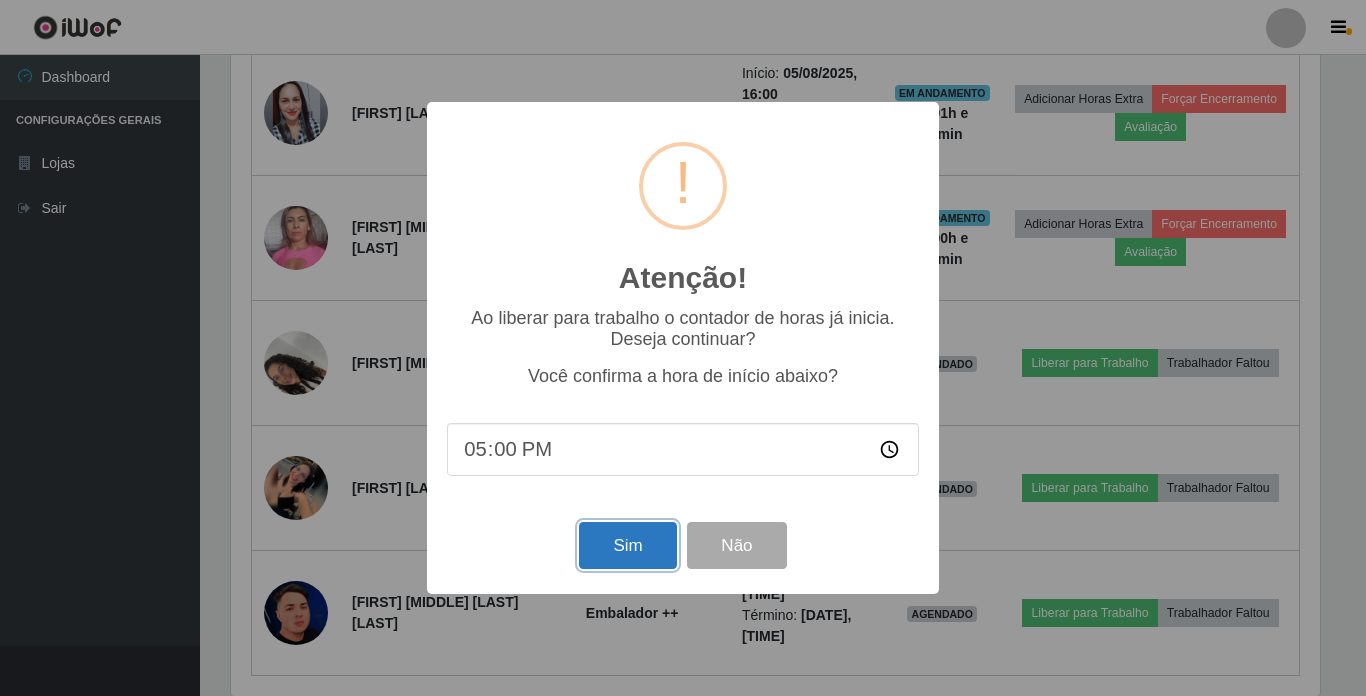 click on "Sim" at bounding box center [627, 545] 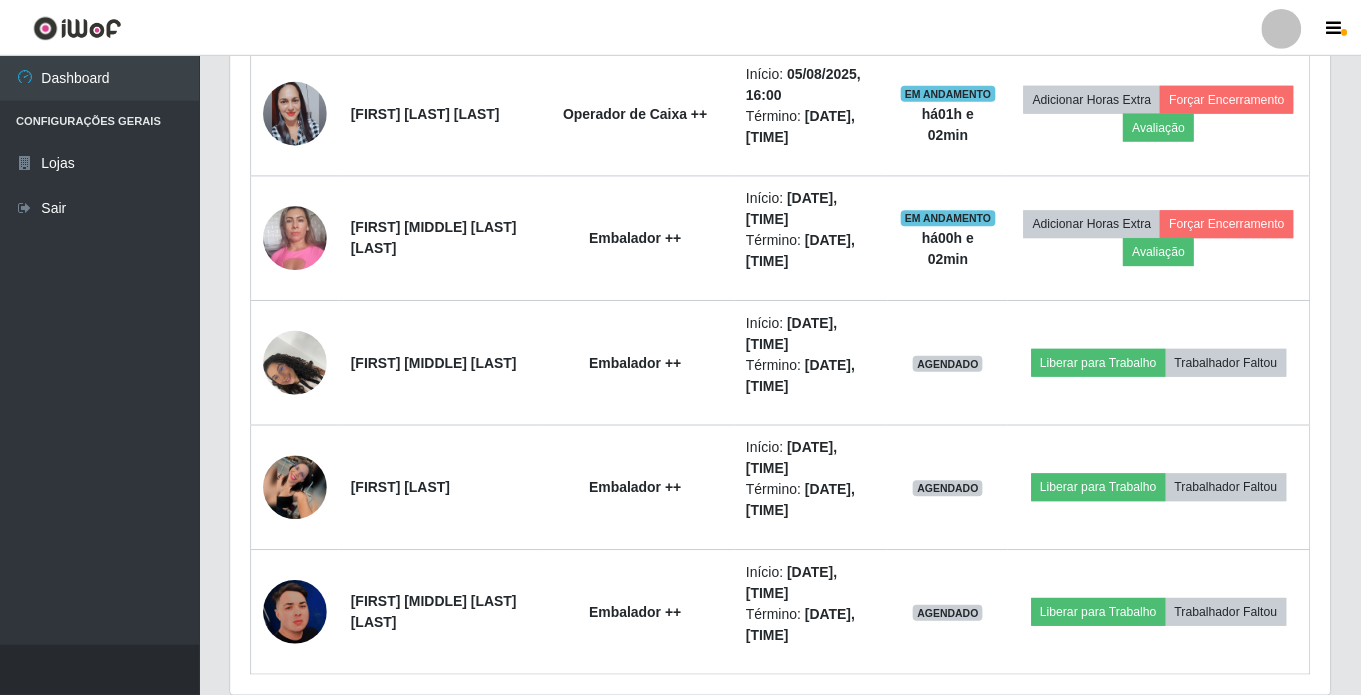 scroll, scrollTop: 999585, scrollLeft: 998901, axis: both 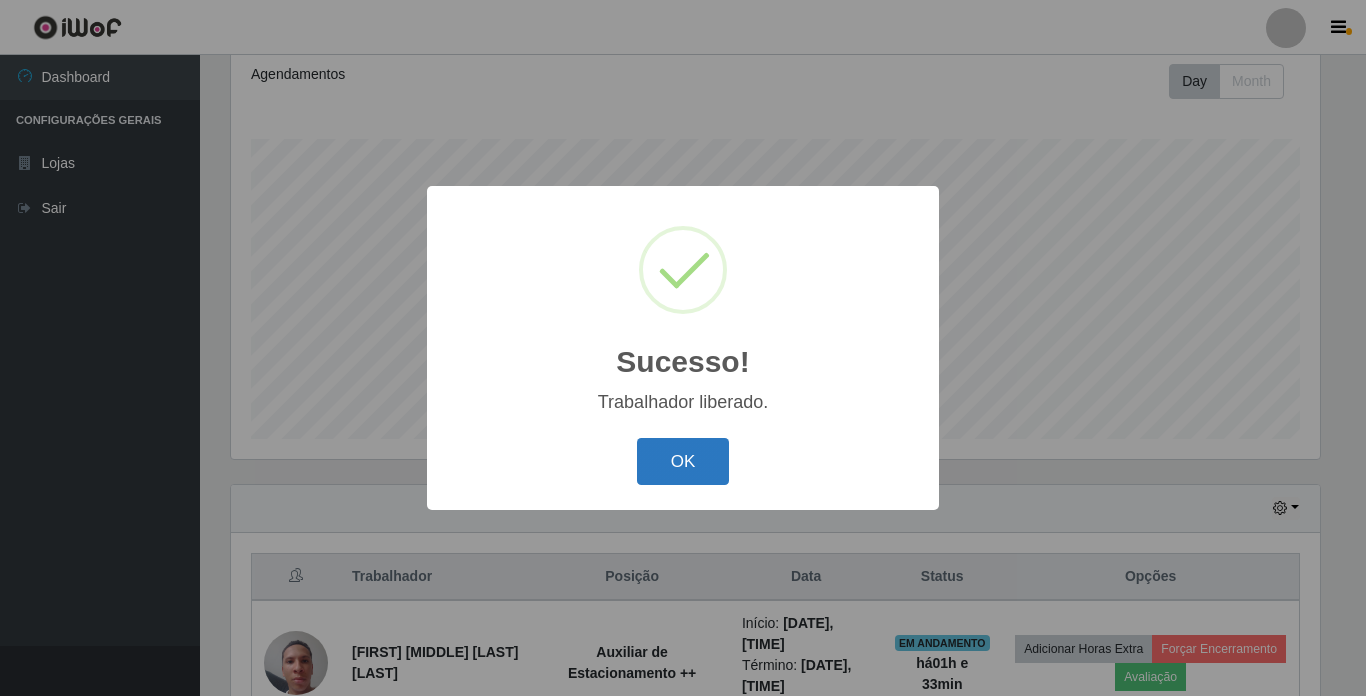 click on "OK" at bounding box center (683, 461) 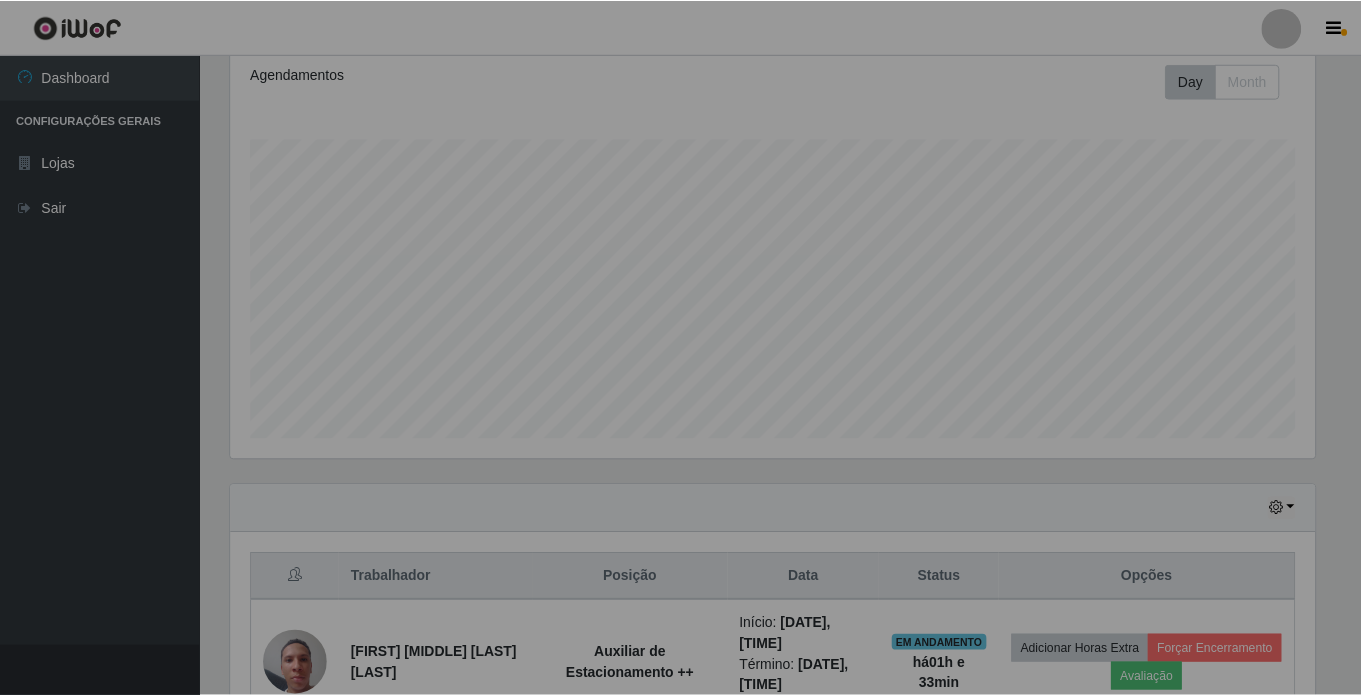 scroll, scrollTop: 999585, scrollLeft: 998901, axis: both 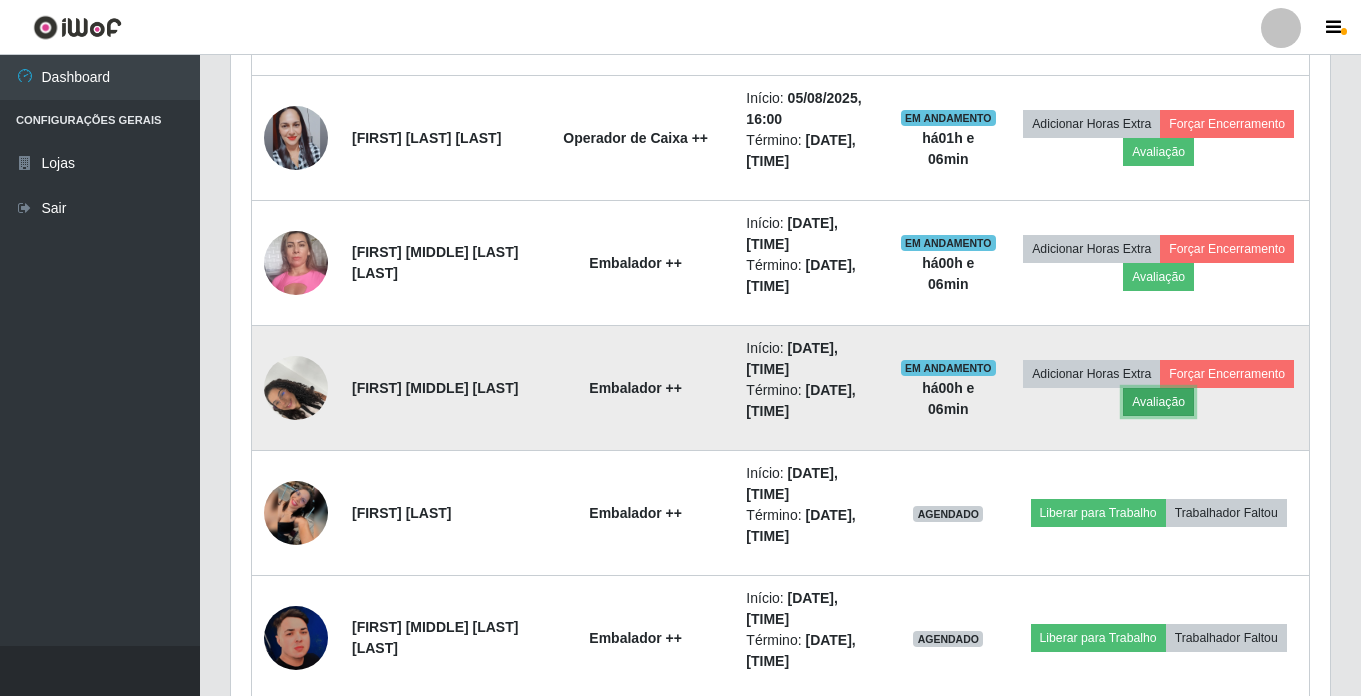 click on "Avaliação" at bounding box center (1158, 402) 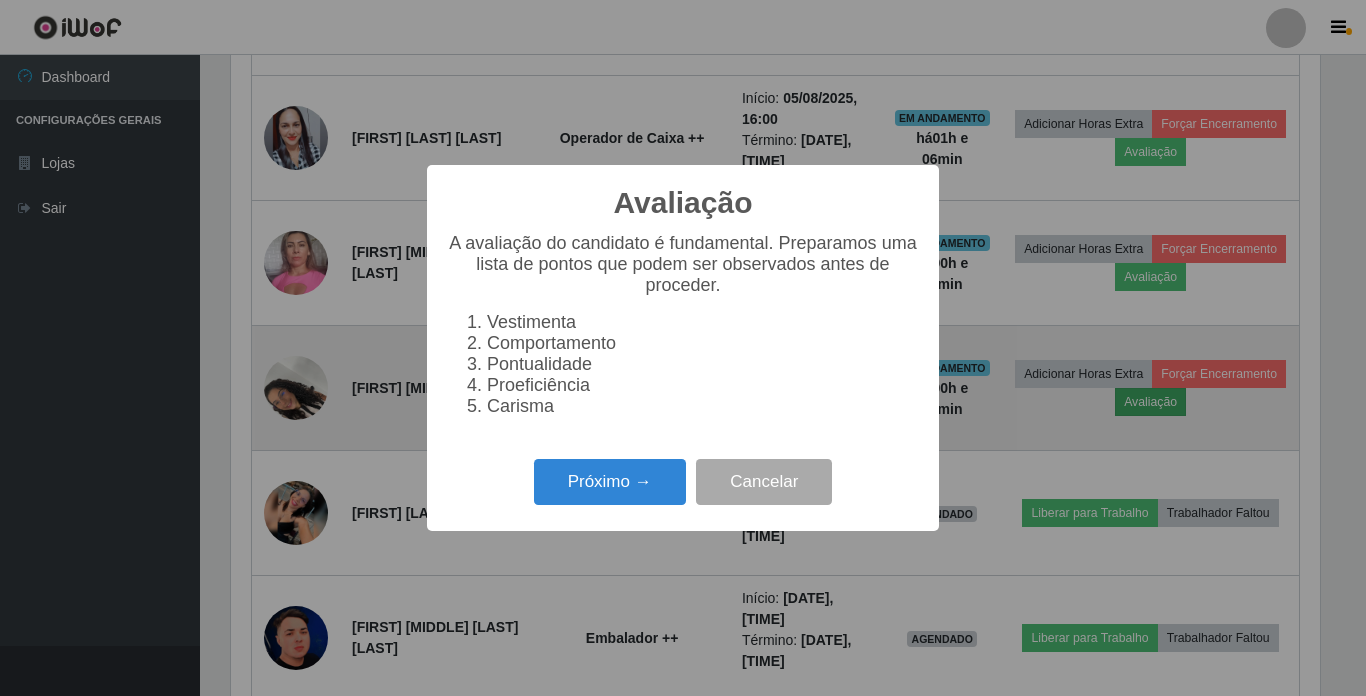 scroll, scrollTop: 999585, scrollLeft: 998911, axis: both 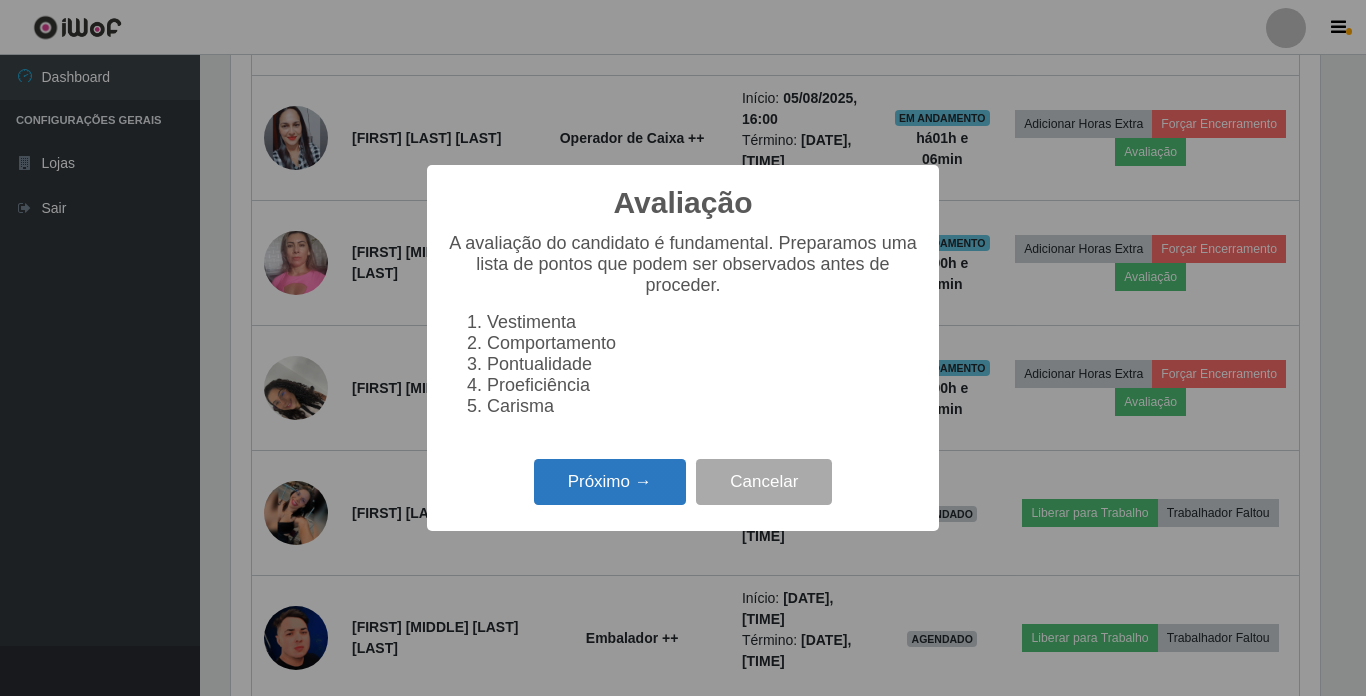click on "Próximo →" at bounding box center (610, 482) 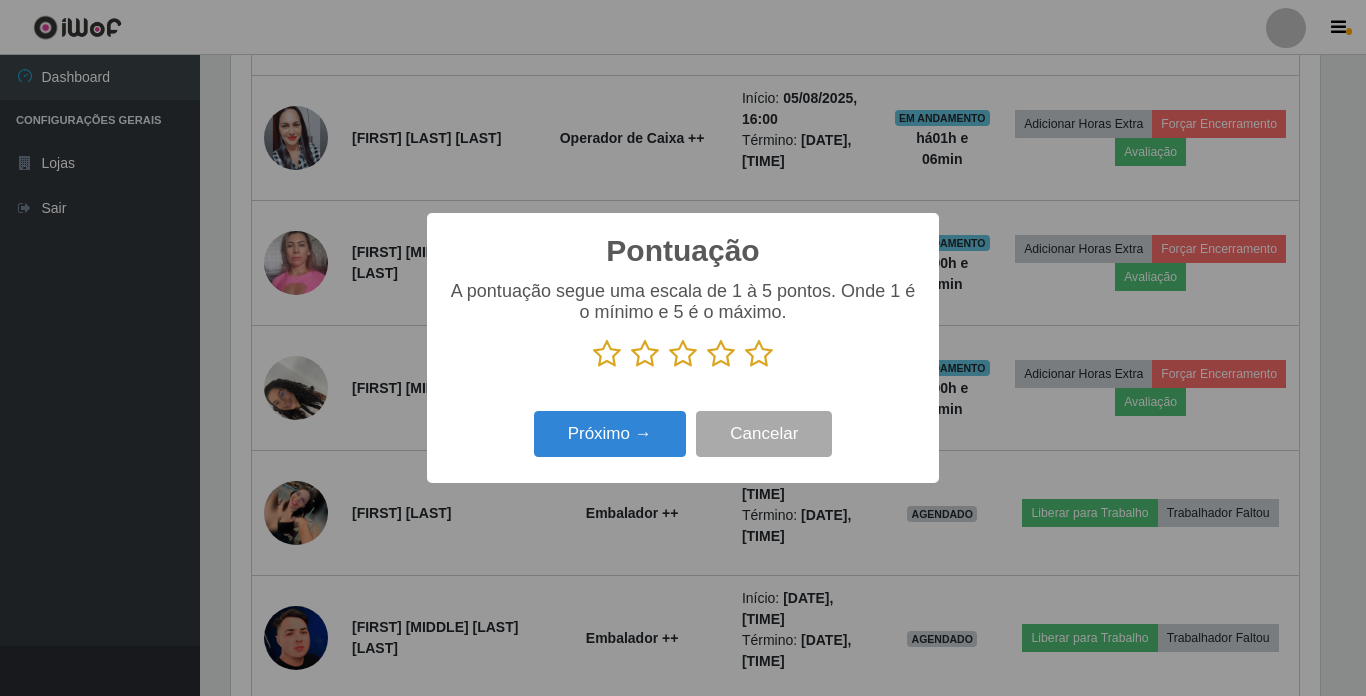 click at bounding box center (607, 354) 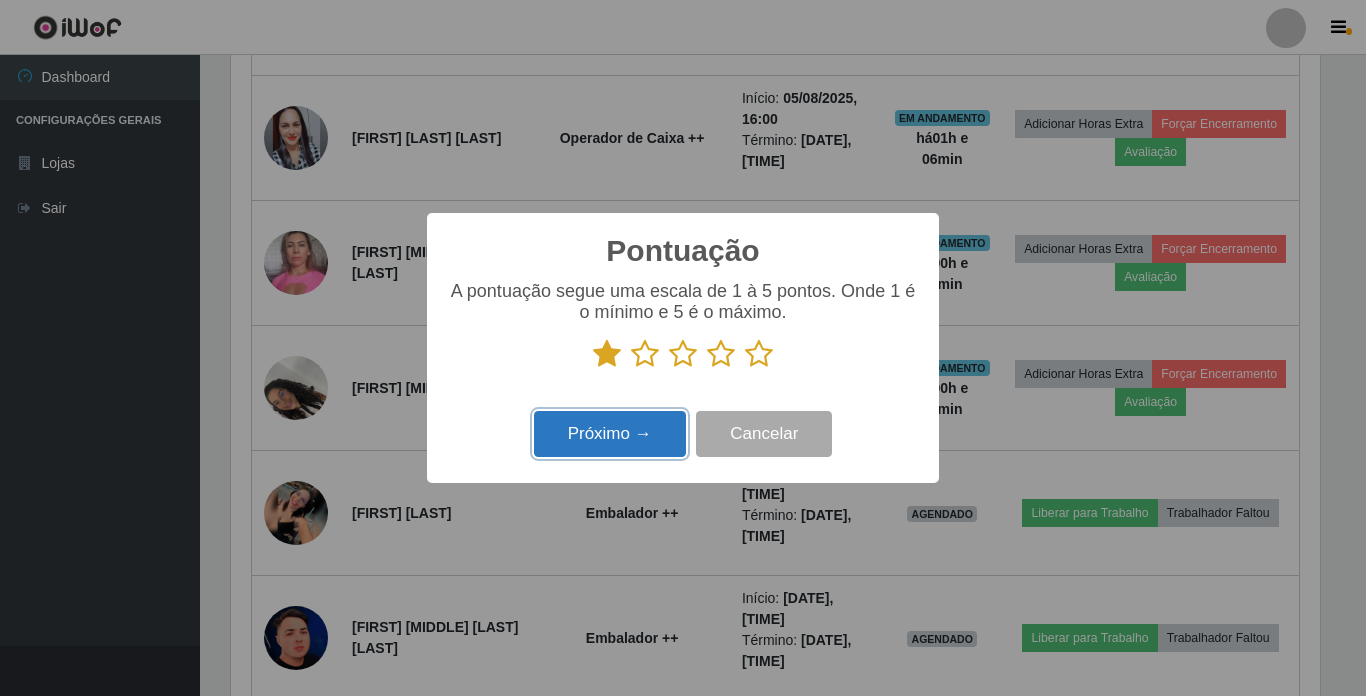 click on "Próximo →" at bounding box center (610, 434) 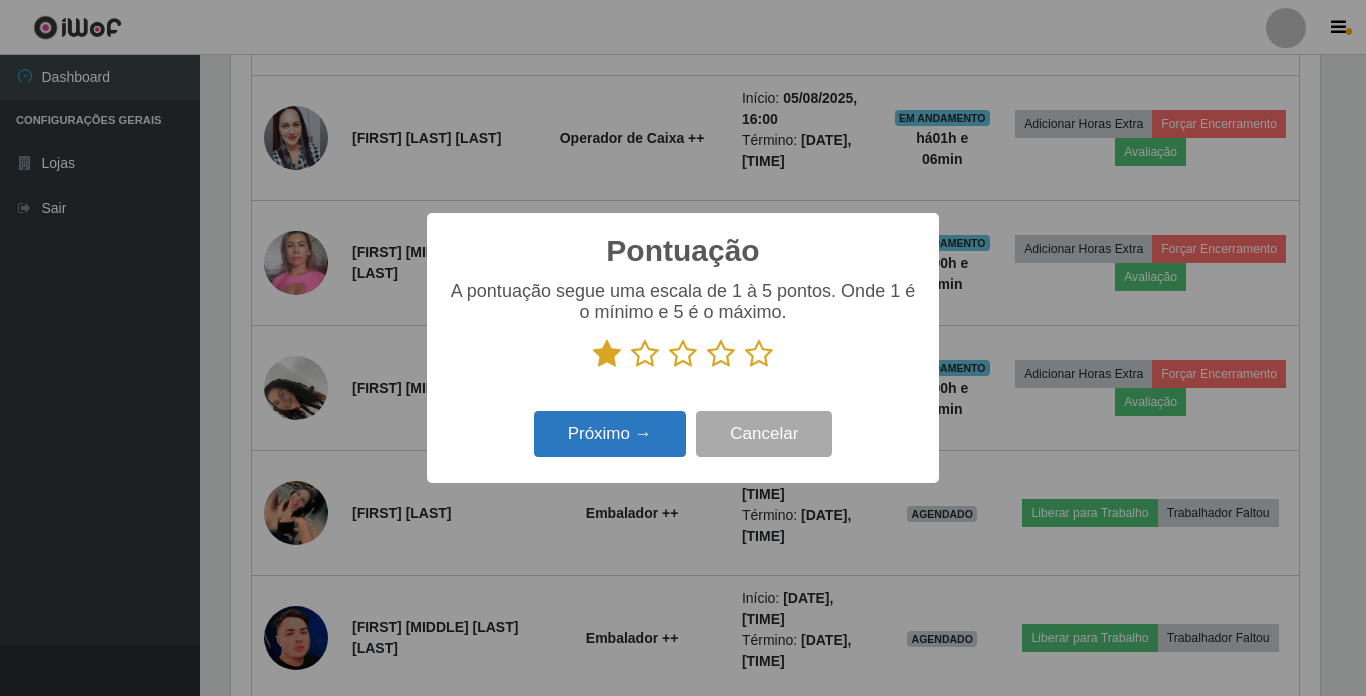 scroll, scrollTop: 999585, scrollLeft: 998911, axis: both 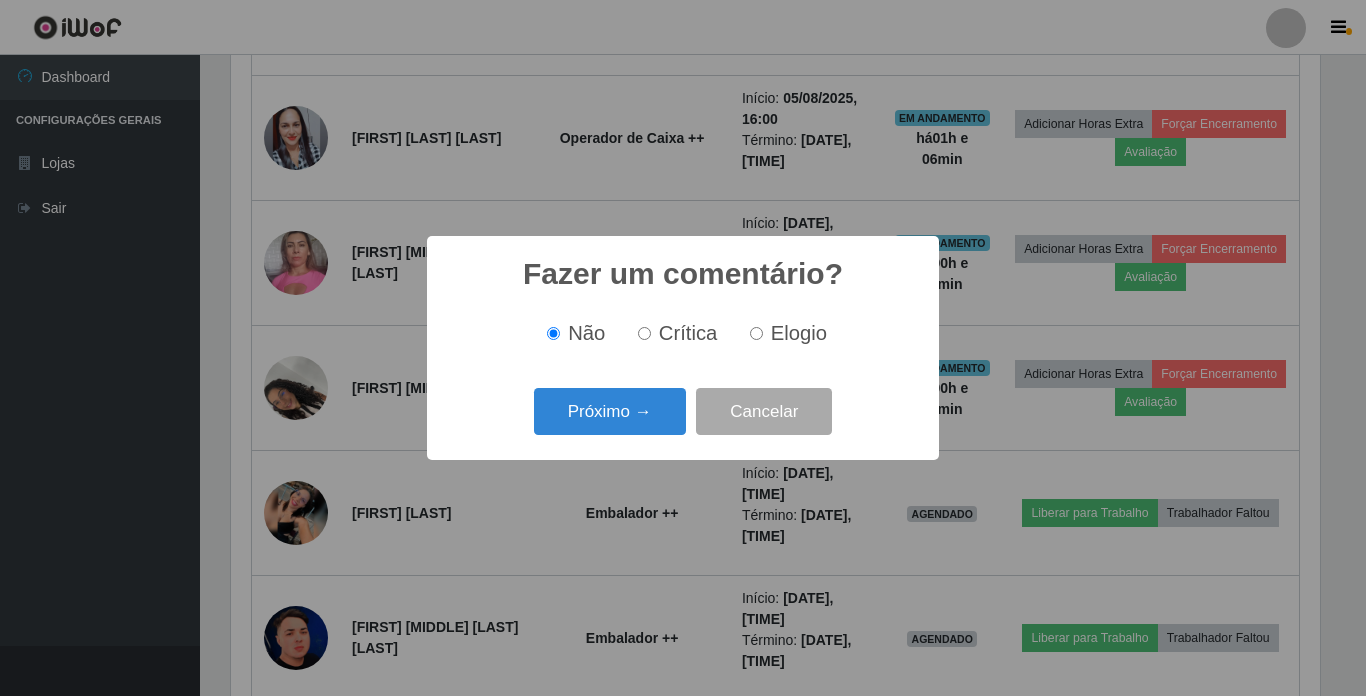 click on "Crítica" at bounding box center [644, 333] 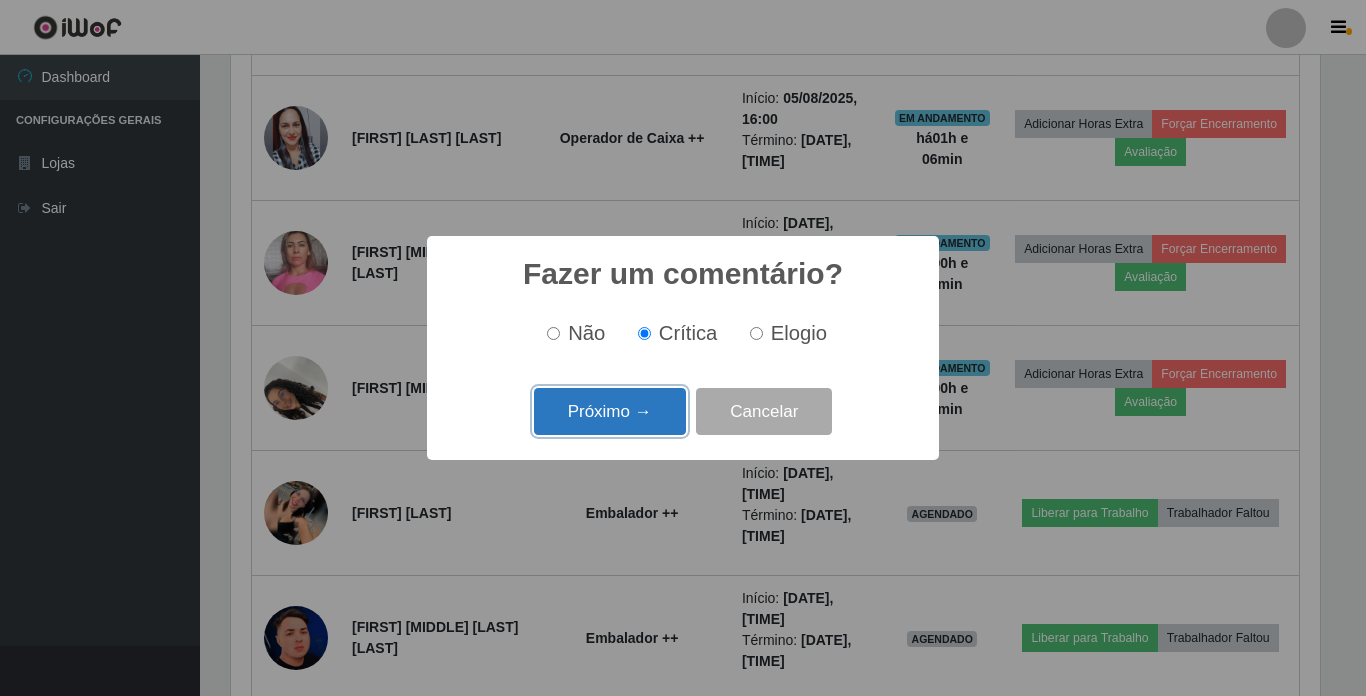 click on "Próximo →" at bounding box center [610, 411] 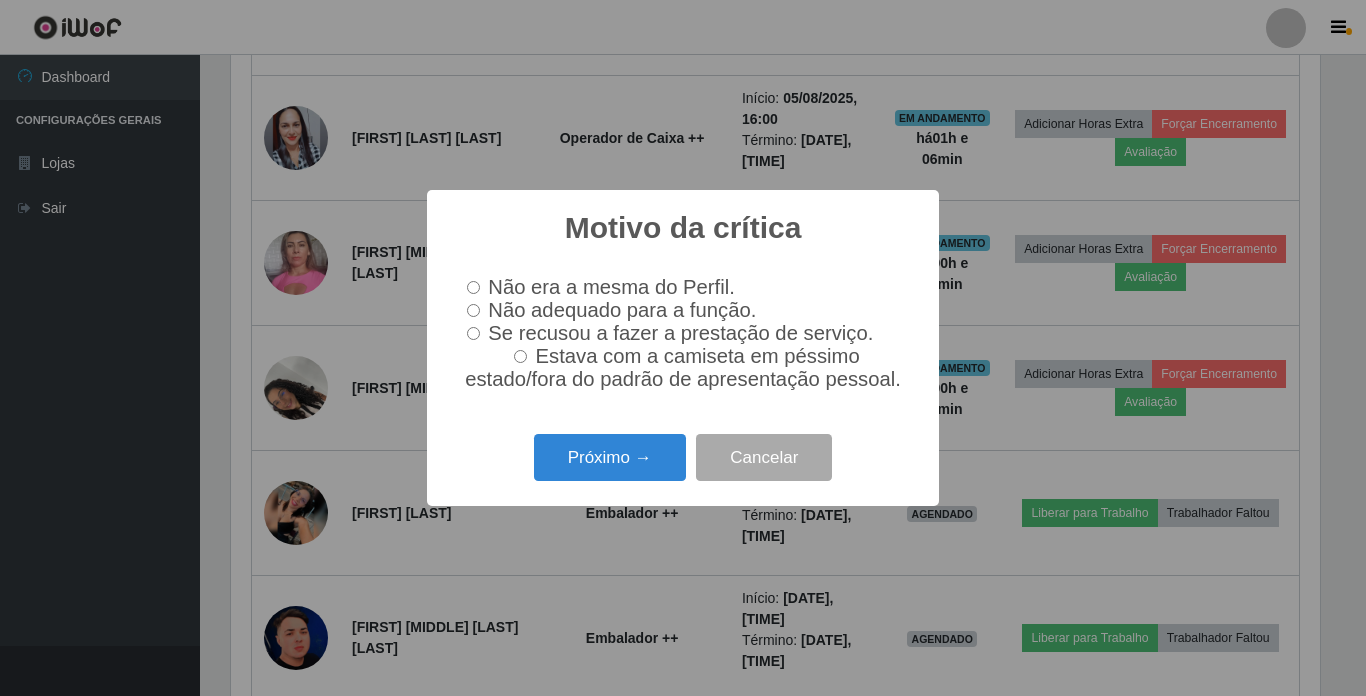 scroll, scrollTop: 999585, scrollLeft: 998911, axis: both 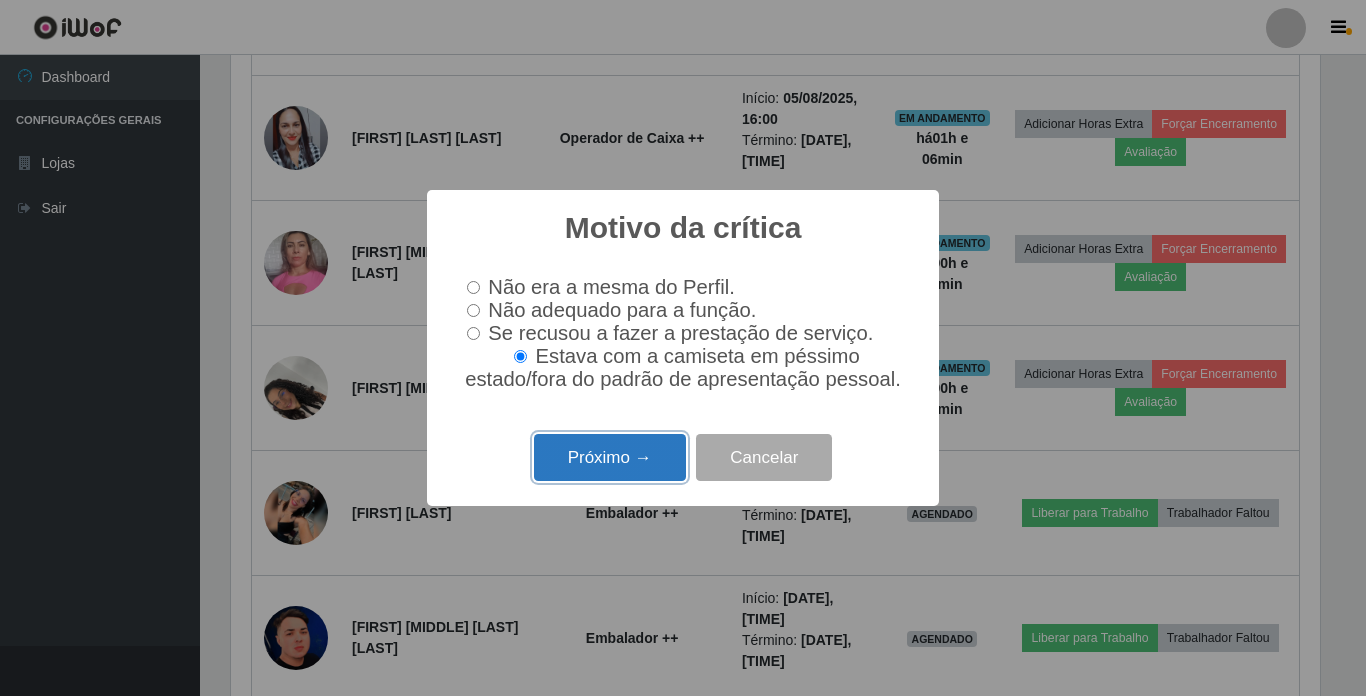 click on "Próximo →" at bounding box center [610, 457] 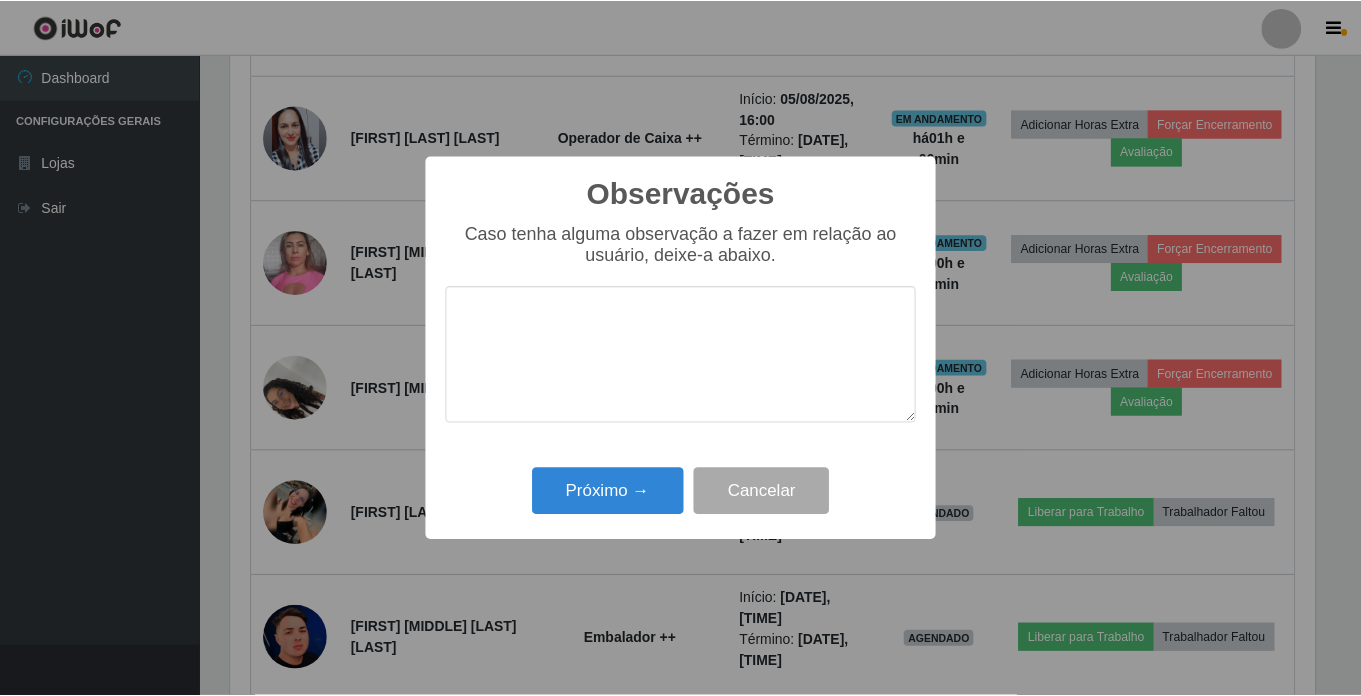 scroll, scrollTop: 999585, scrollLeft: 998911, axis: both 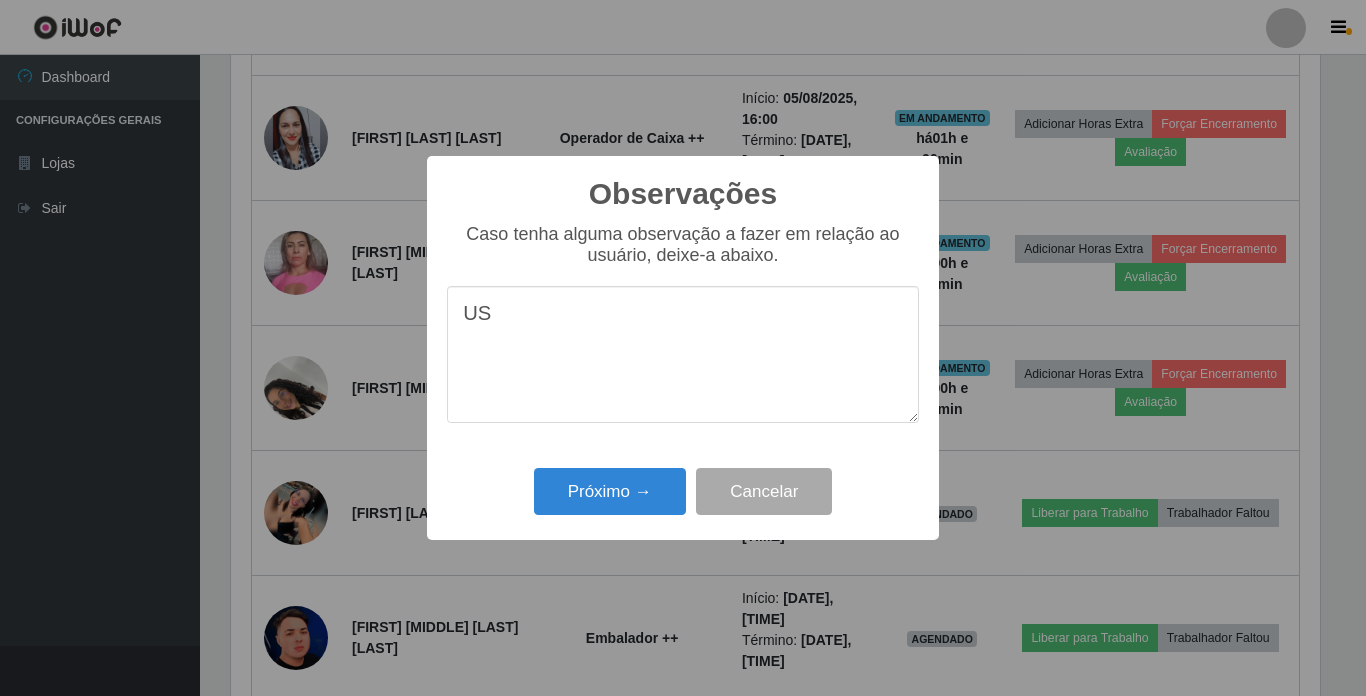 type on "U" 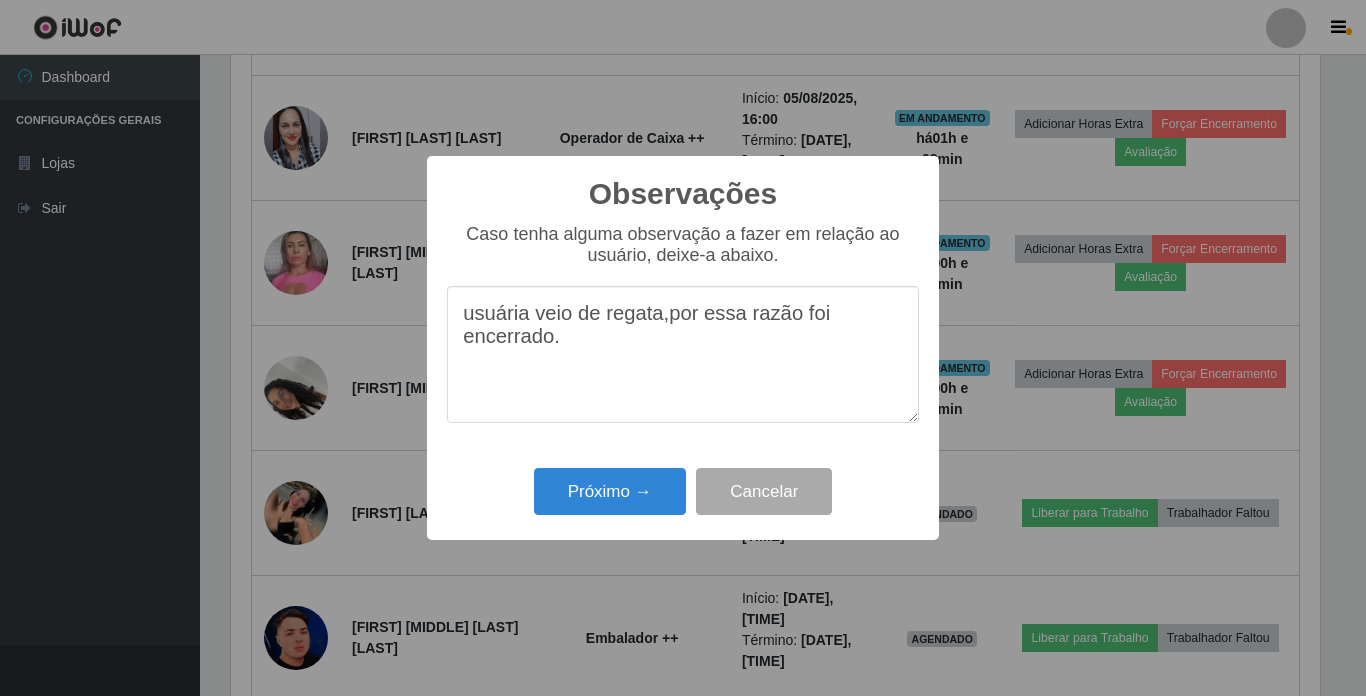 click on "usuária veio de regata,por essa razão foi encerrado." at bounding box center [683, 354] 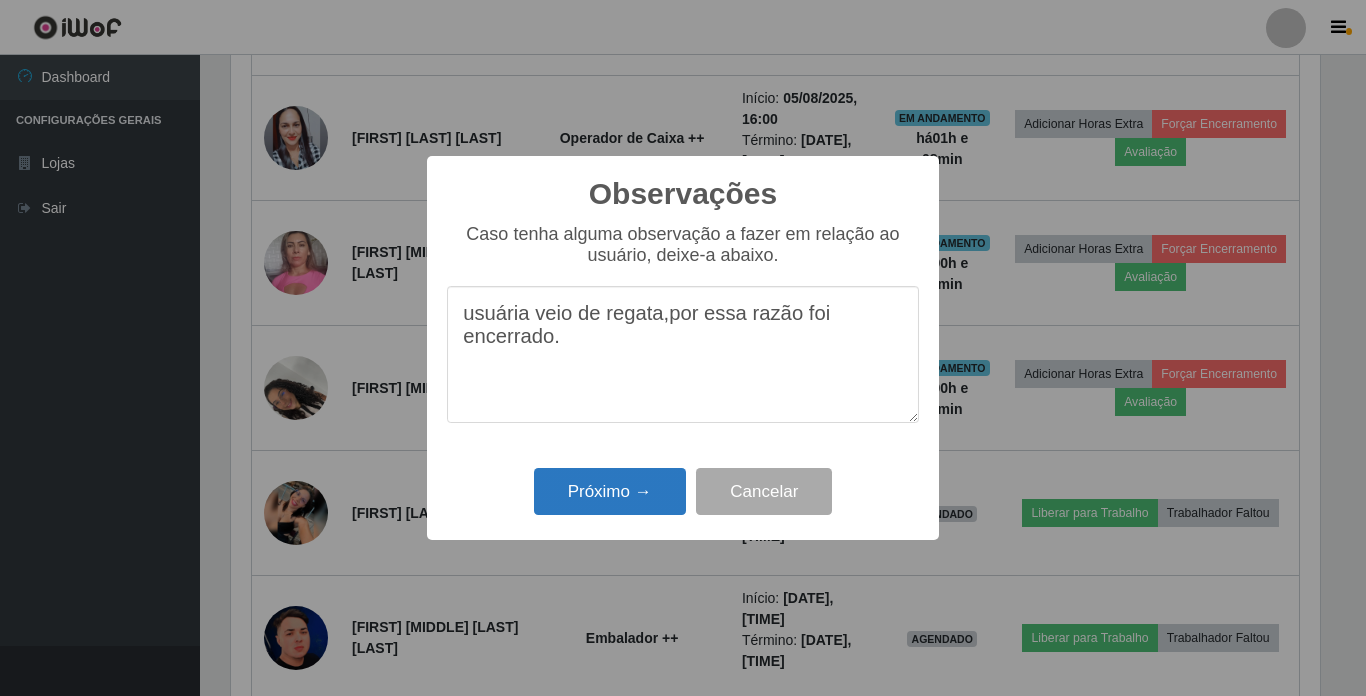 type on "usuária veio de regata,por essa razão foi encerrado." 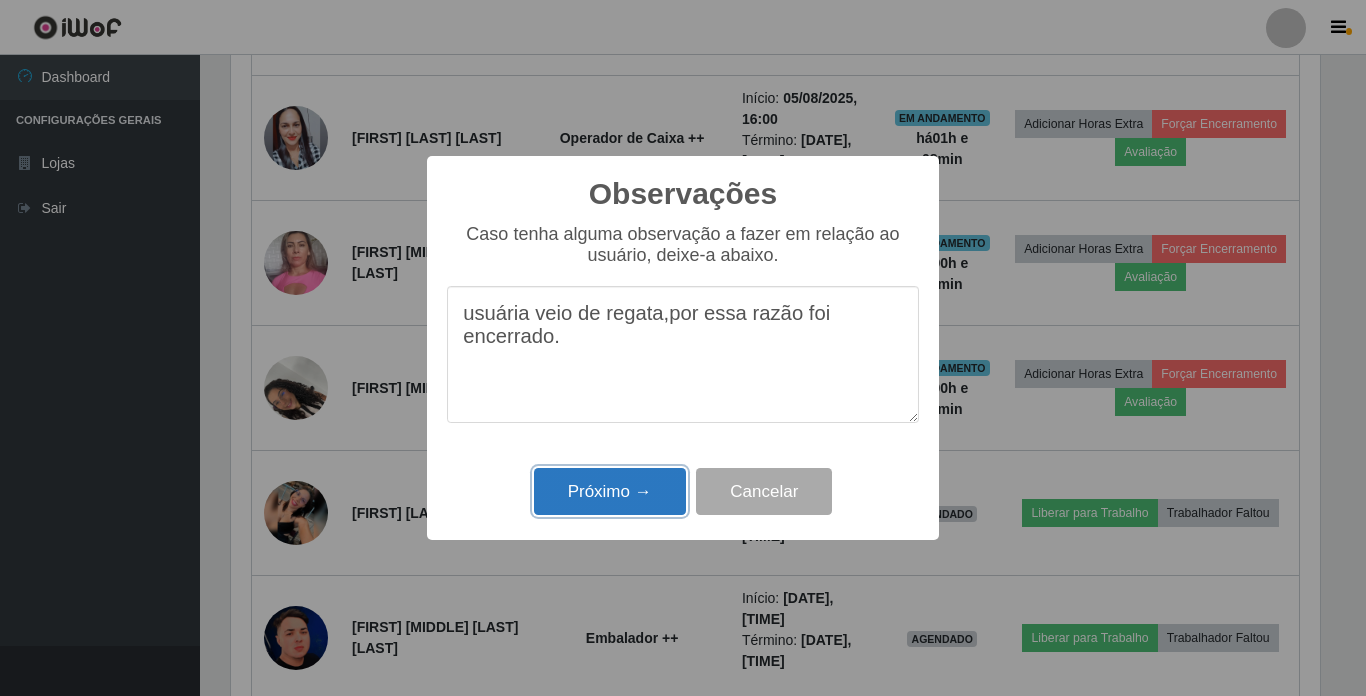 click on "Próximo →" at bounding box center (610, 491) 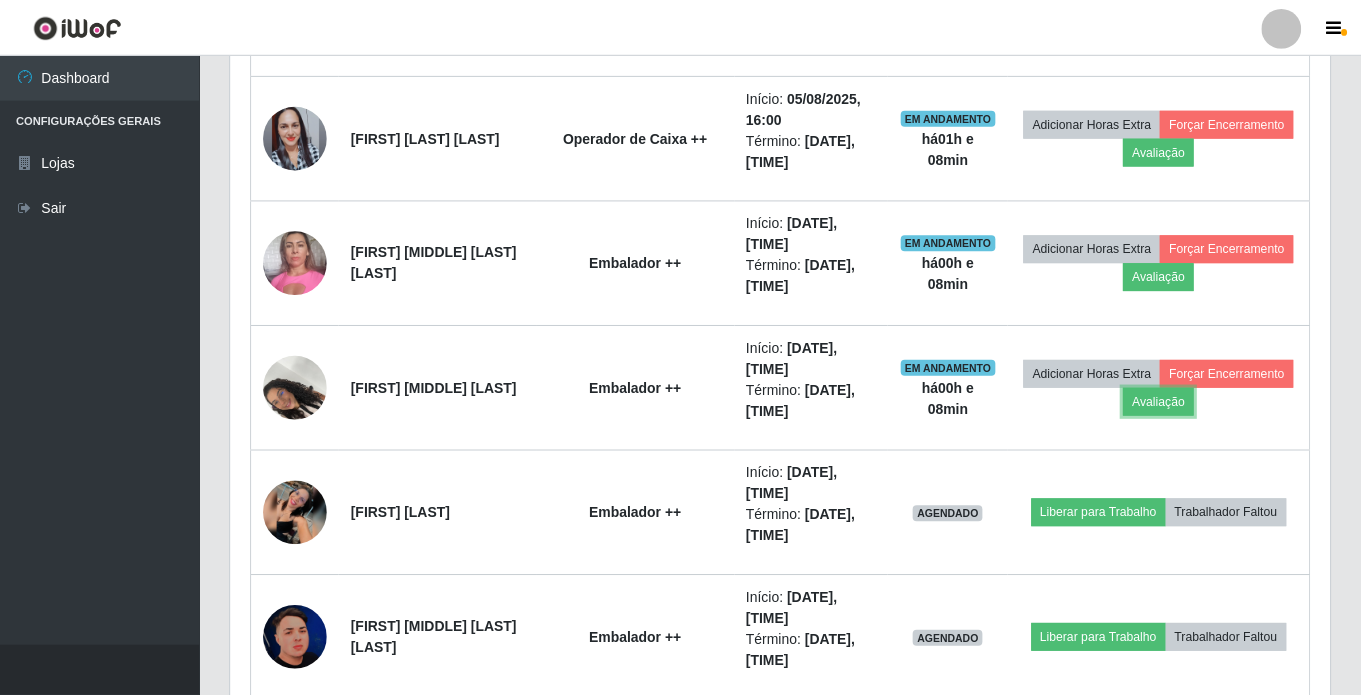 scroll, scrollTop: 999585, scrollLeft: 998901, axis: both 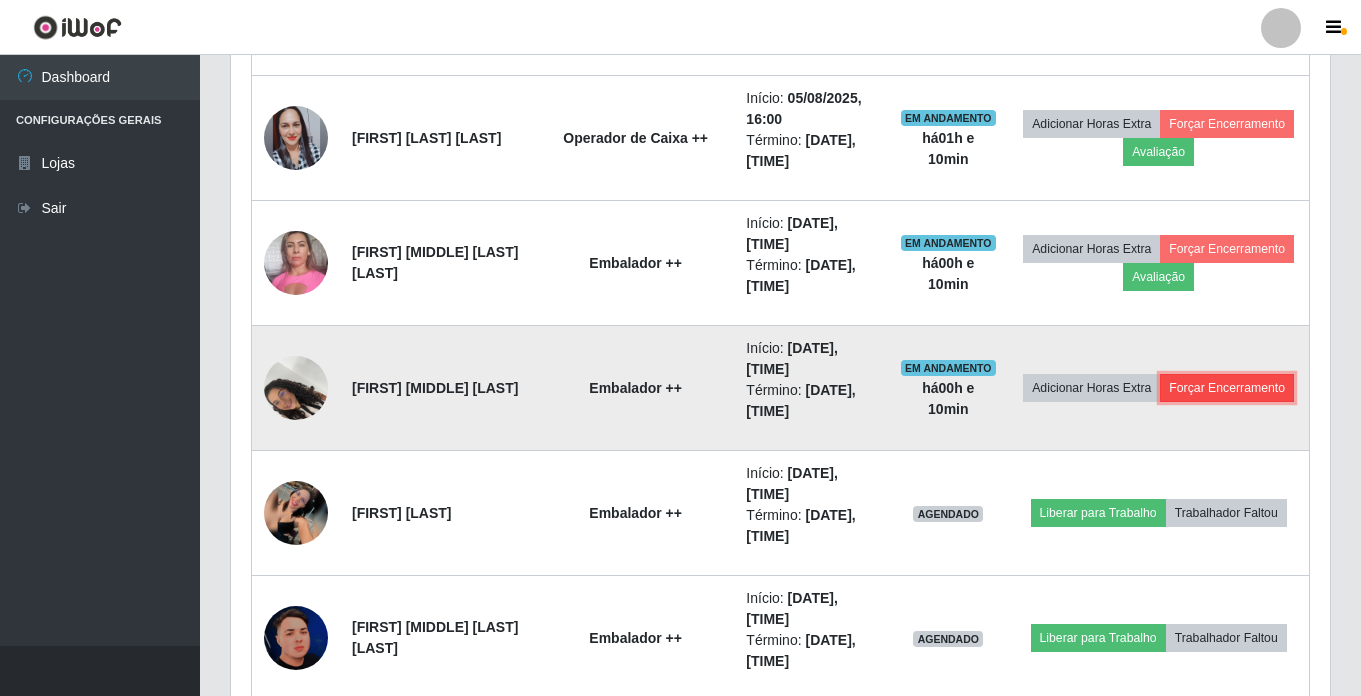 click on "Forçar Encerramento" at bounding box center [1227, 388] 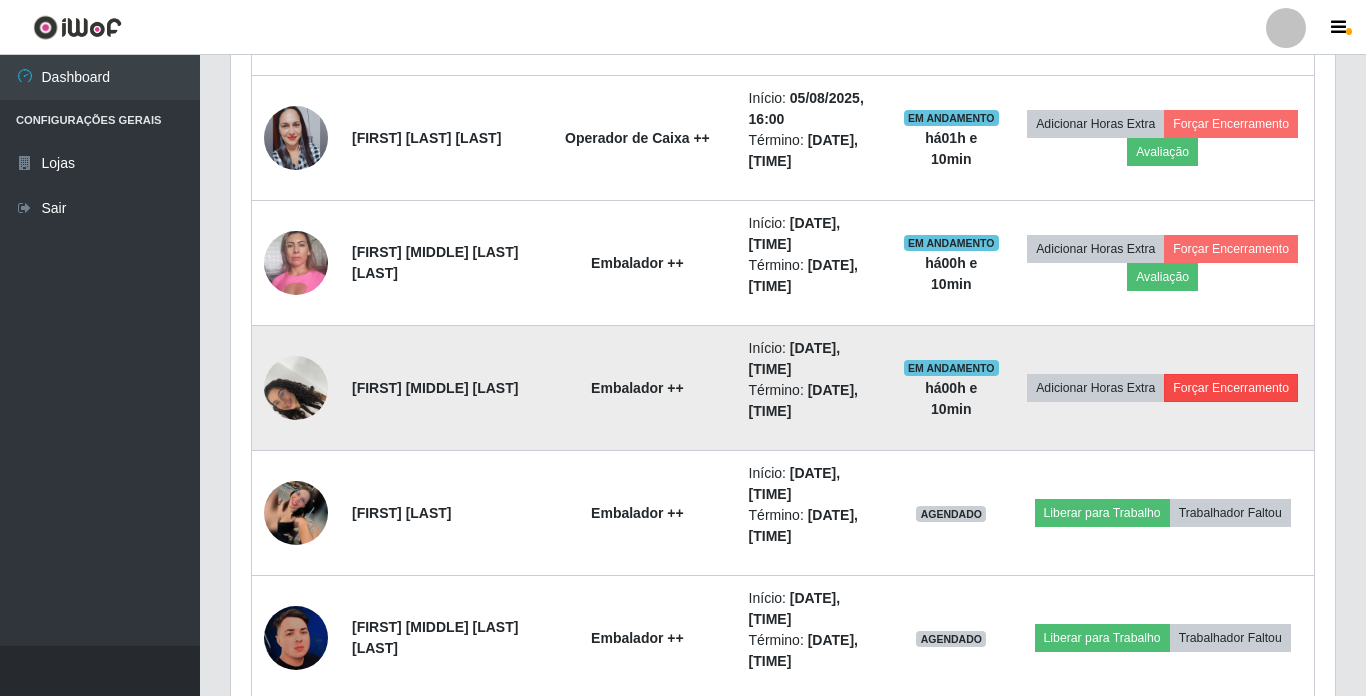 scroll, scrollTop: 999585, scrollLeft: 998911, axis: both 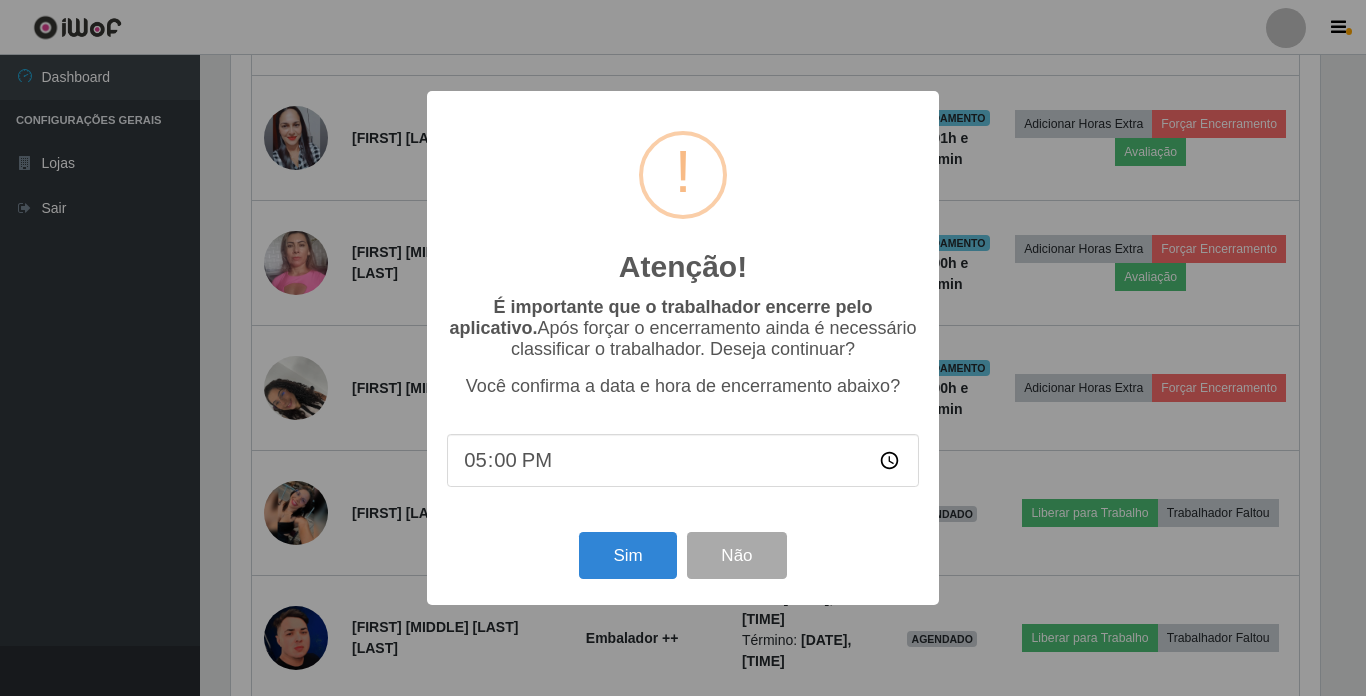 type on "17:01" 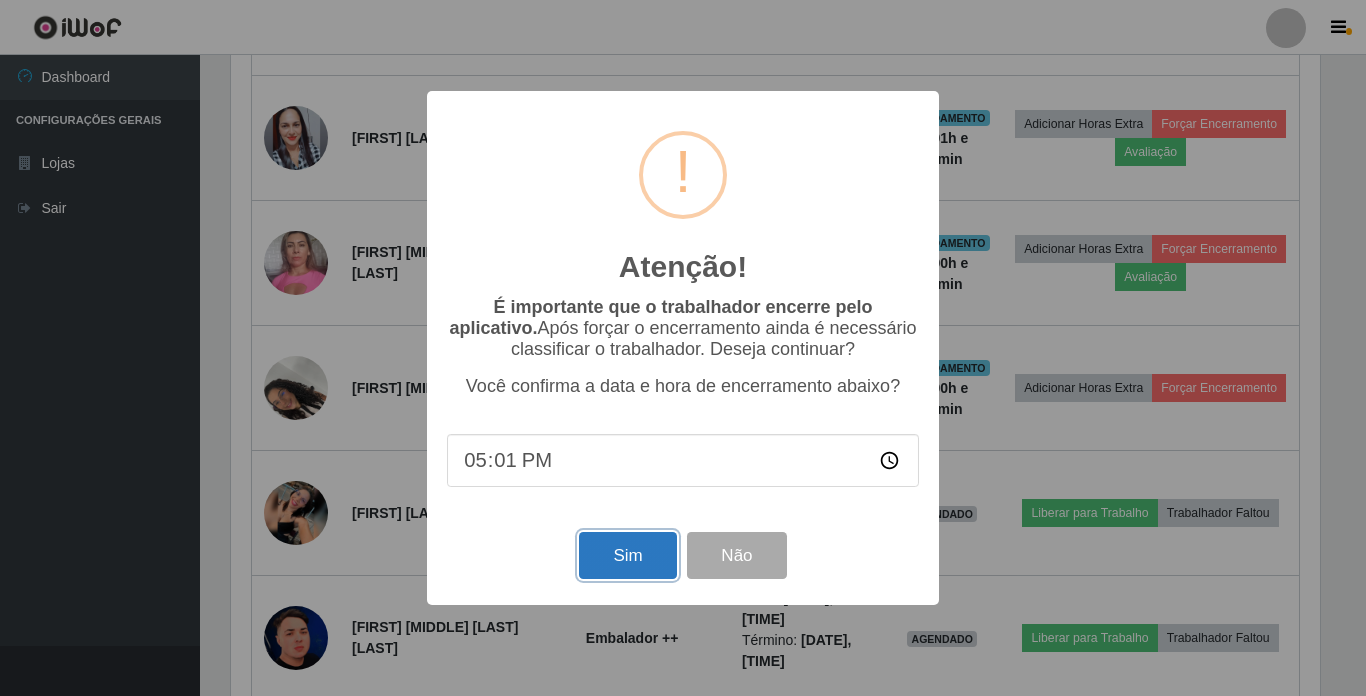 click on "Sim" at bounding box center [627, 555] 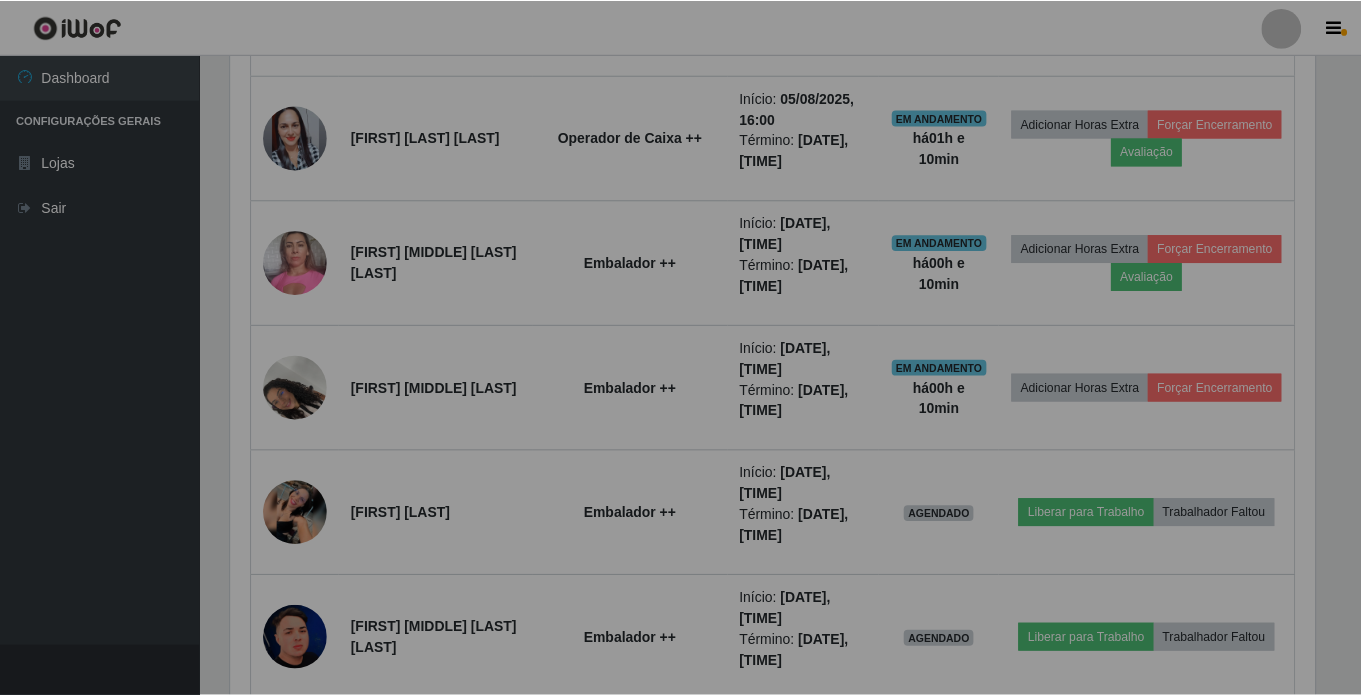 scroll, scrollTop: 999585, scrollLeft: 998901, axis: both 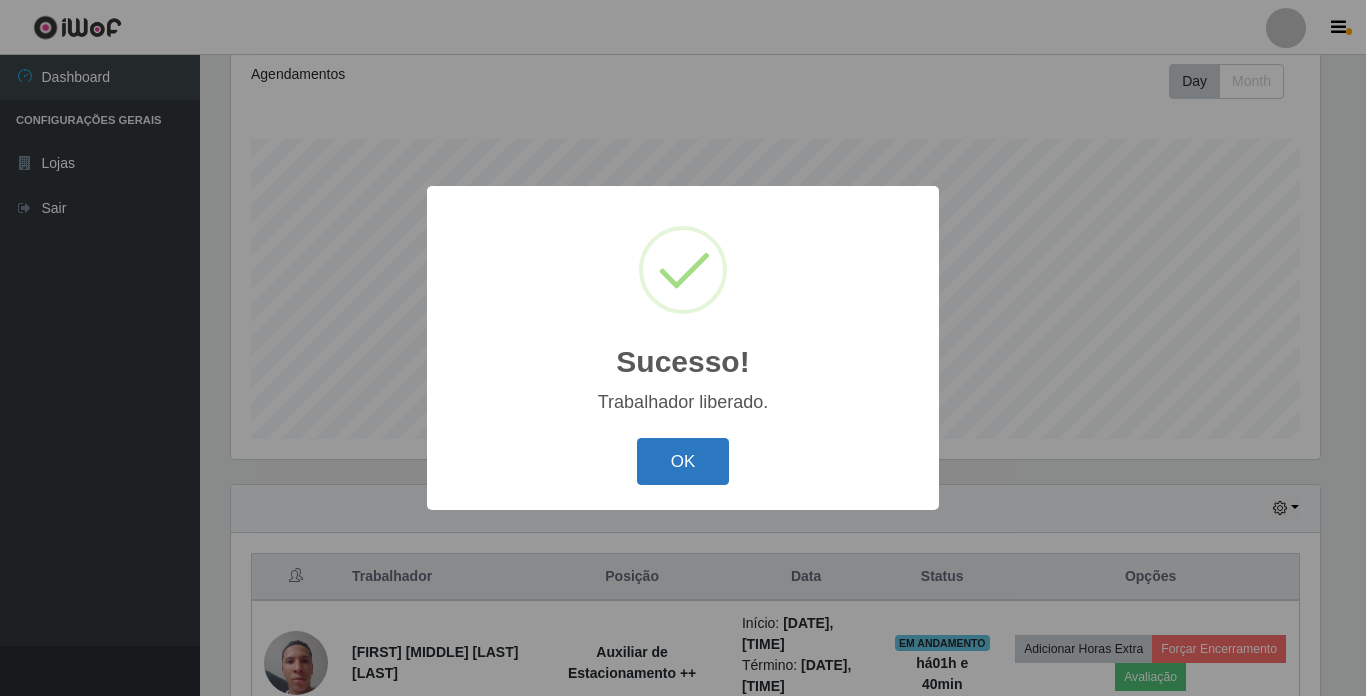 click on "OK" at bounding box center (683, 461) 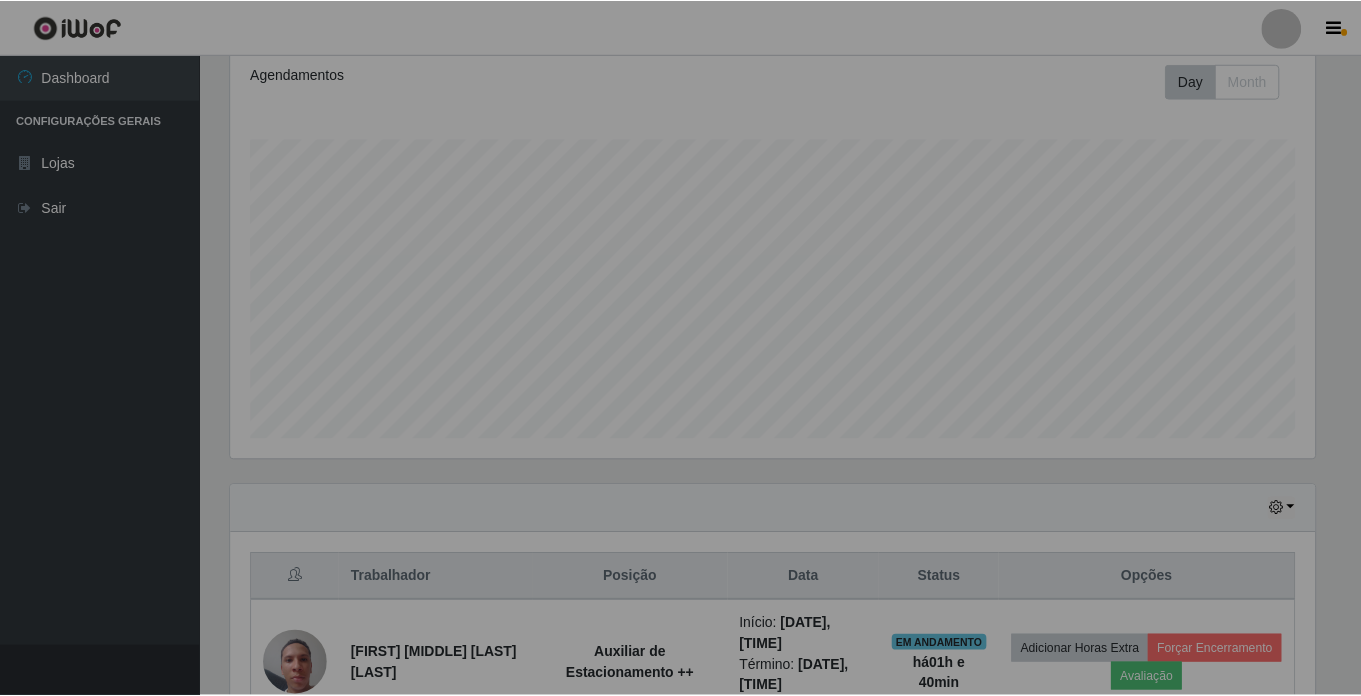 scroll, scrollTop: 999585, scrollLeft: 998901, axis: both 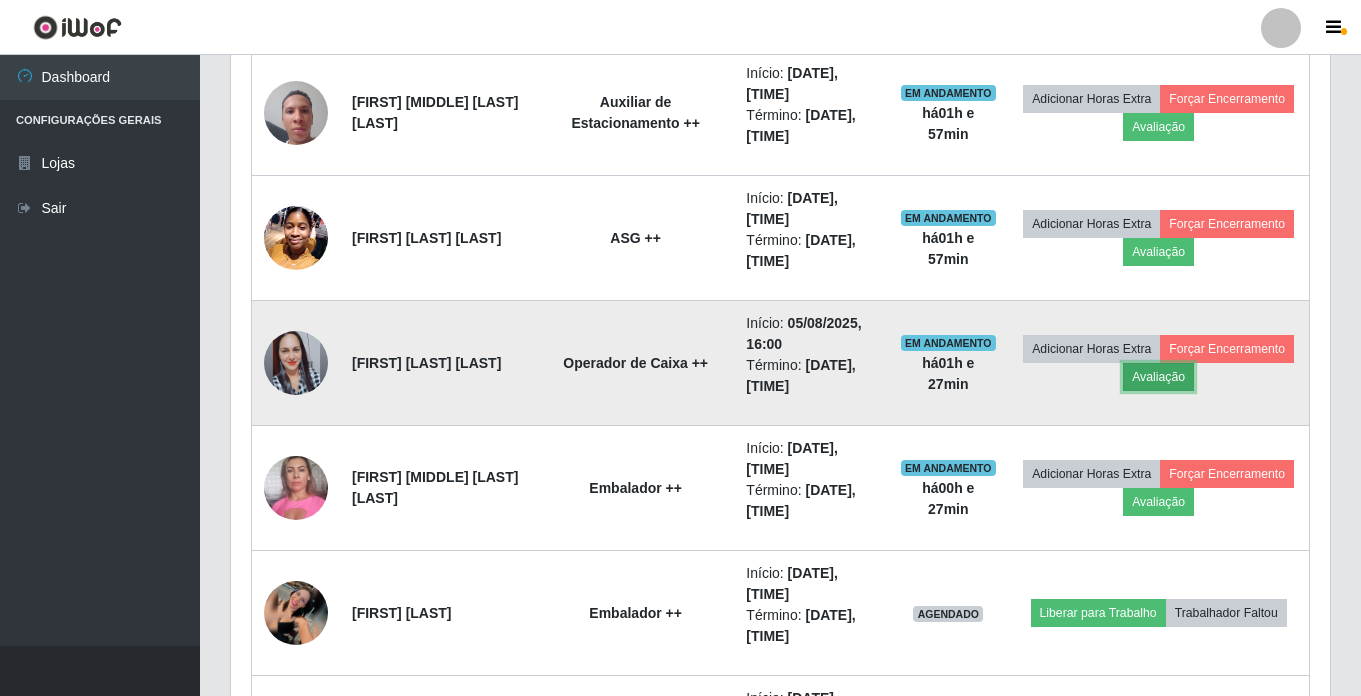click on "Avaliação" at bounding box center [1158, 377] 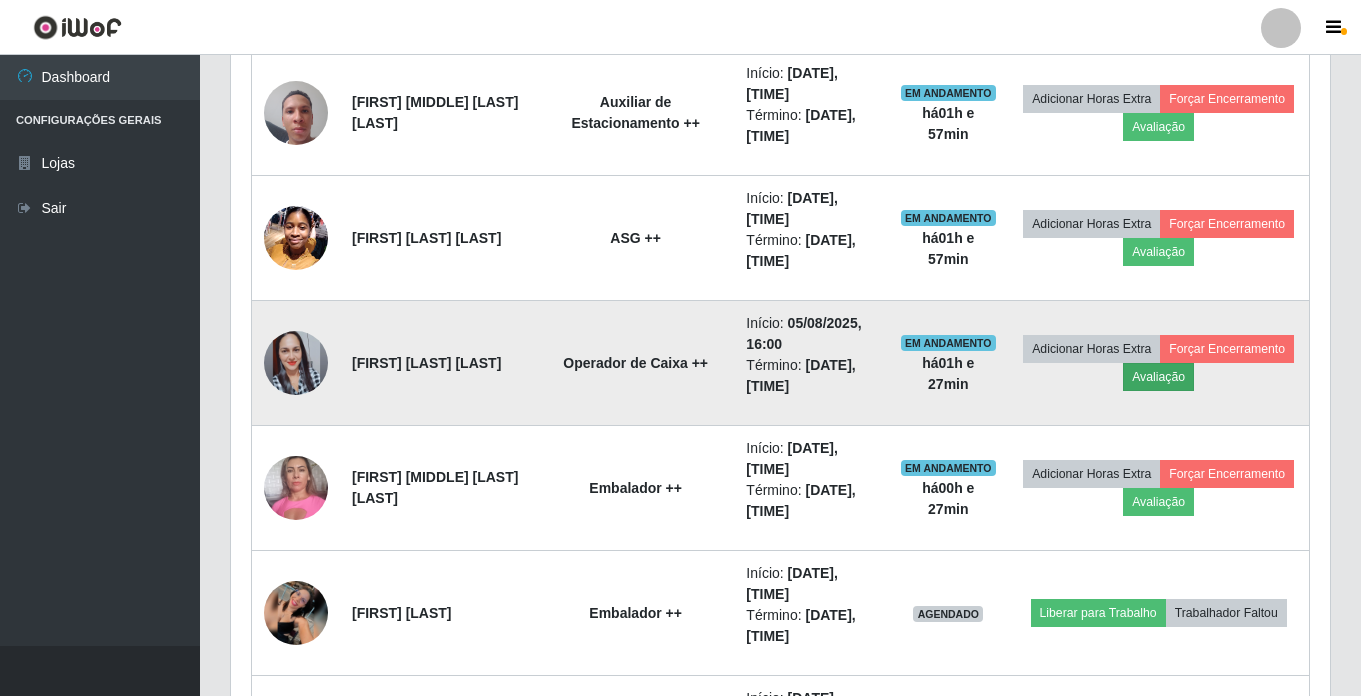 scroll, scrollTop: 999585, scrollLeft: 998911, axis: both 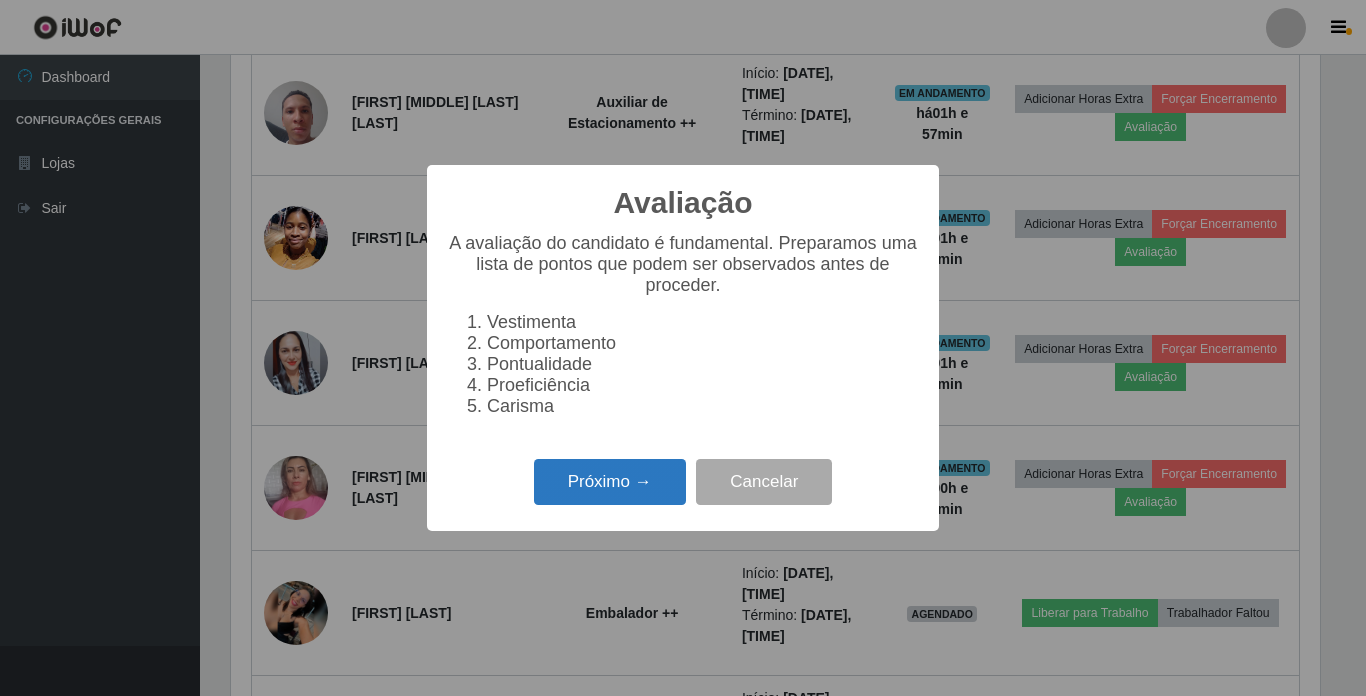 click on "Próximo →" at bounding box center (610, 482) 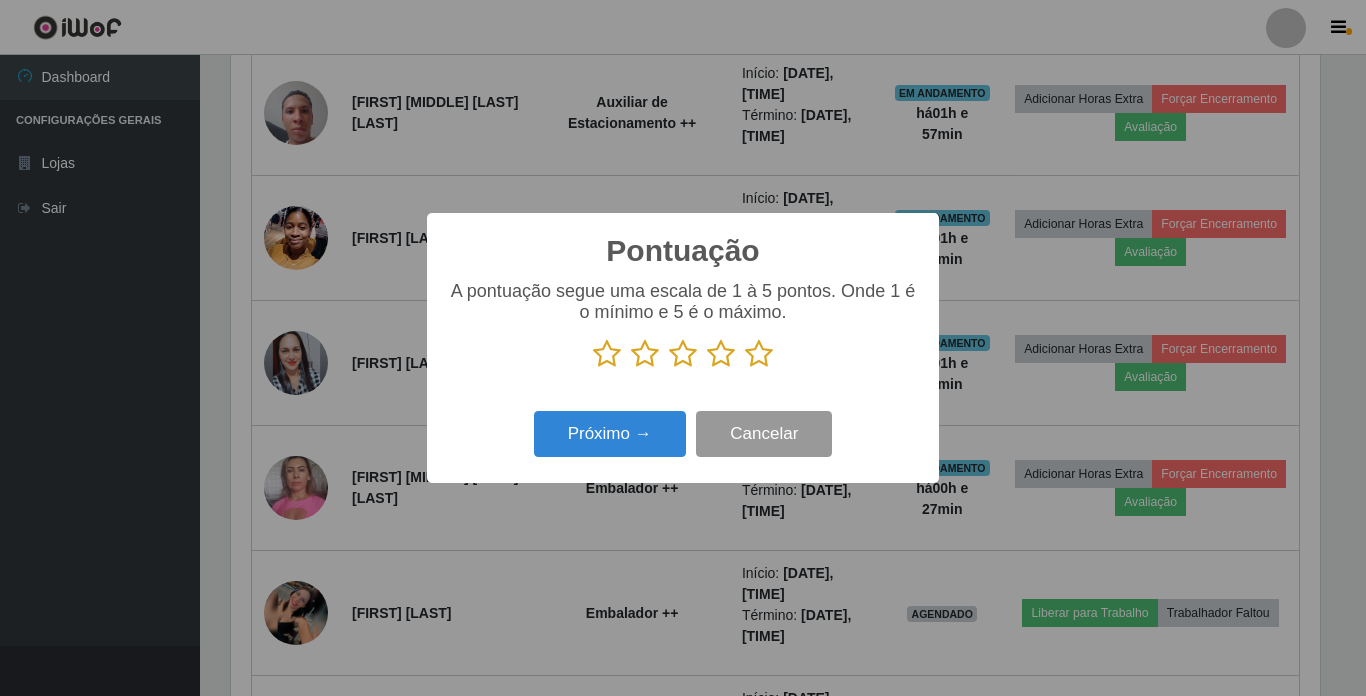 scroll, scrollTop: 999585, scrollLeft: 998911, axis: both 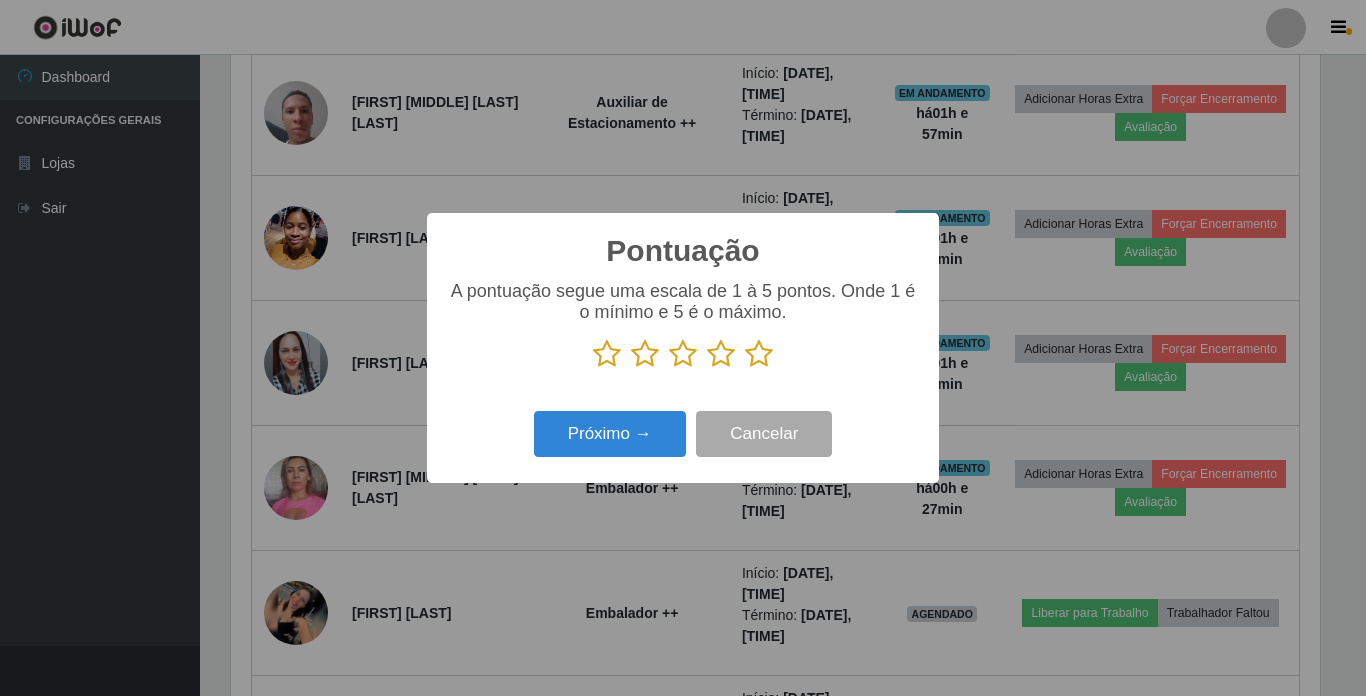 click at bounding box center [759, 354] 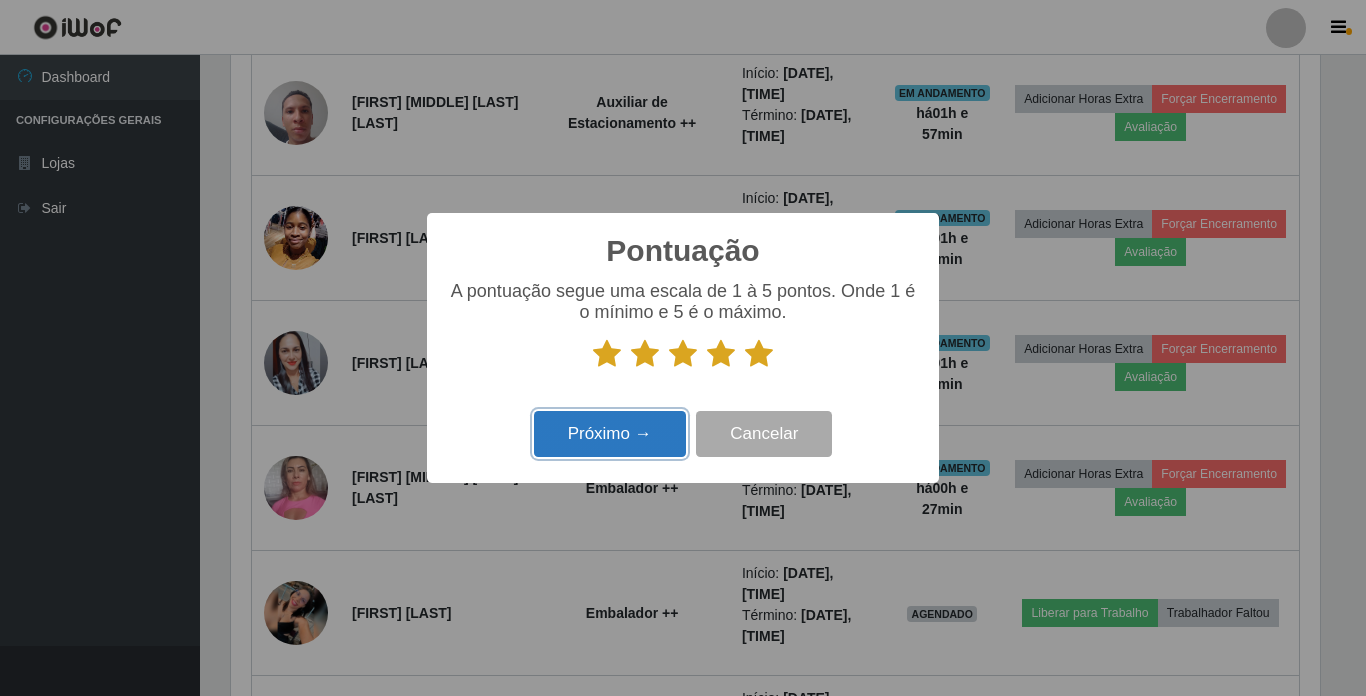 click on "Próximo →" at bounding box center [610, 434] 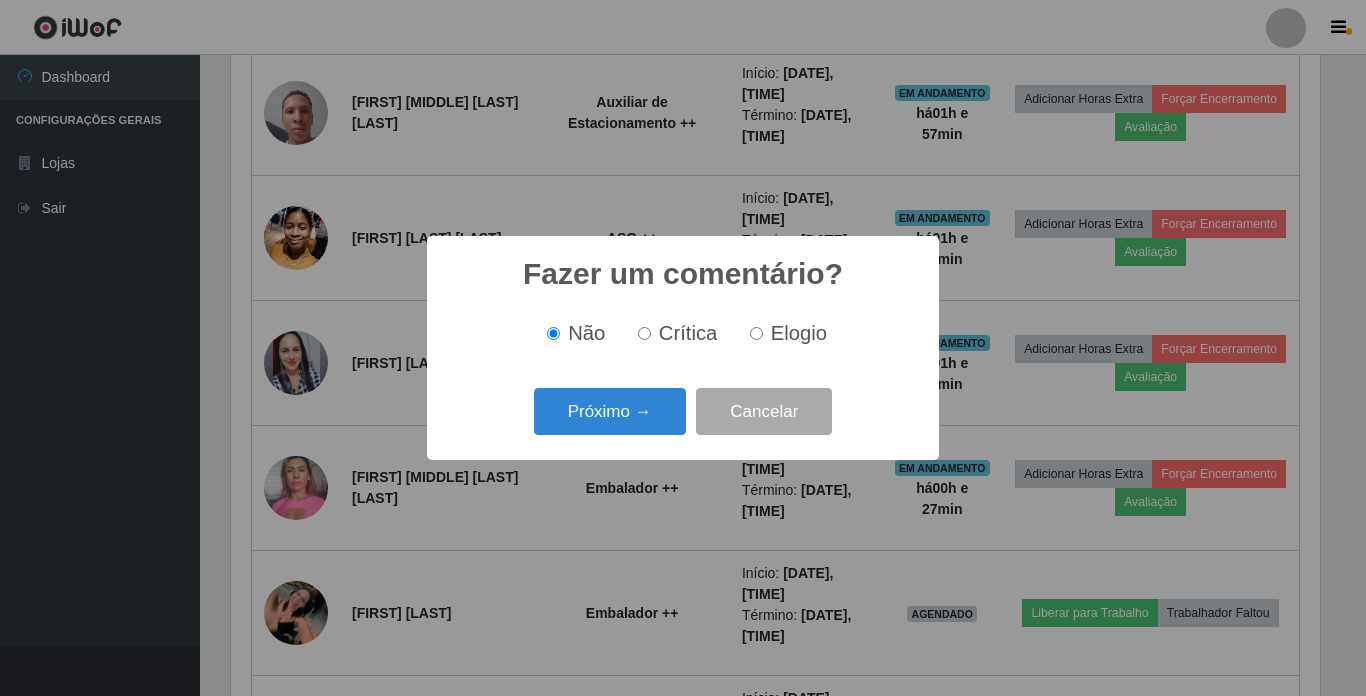 click on "Próximo →" at bounding box center [610, 411] 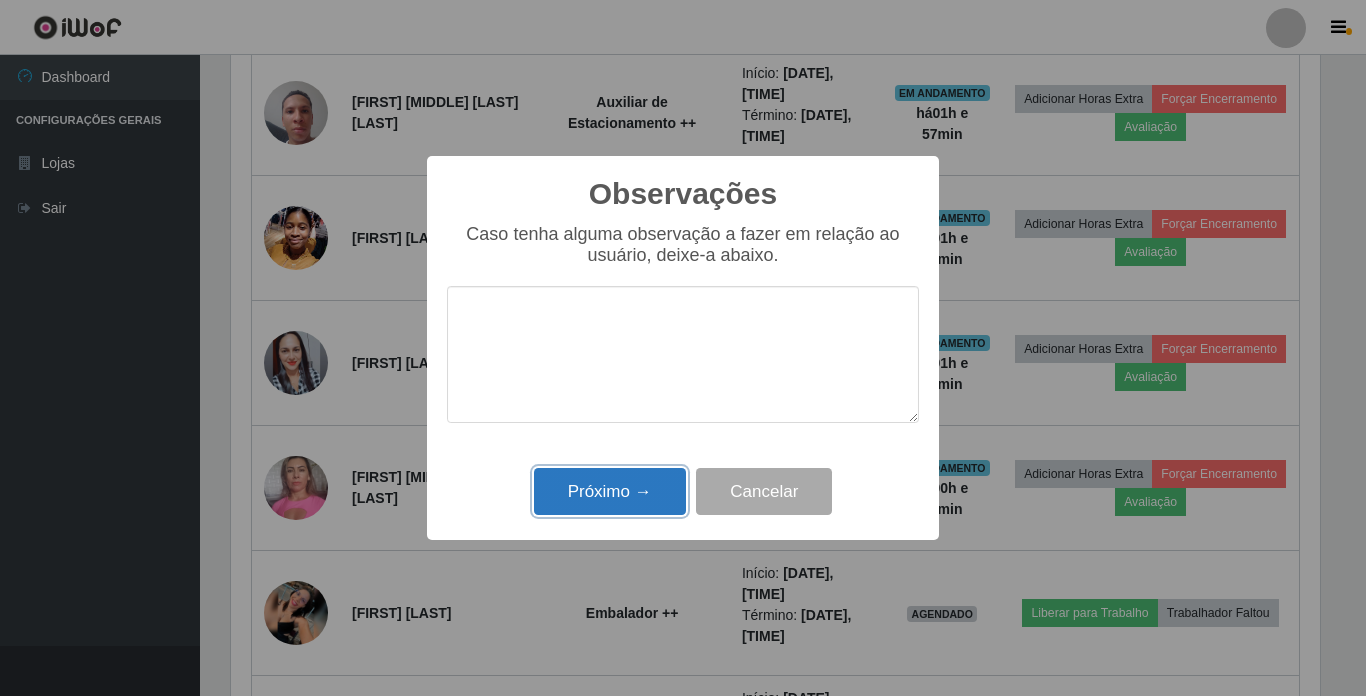 click on "Próximo →" at bounding box center (610, 491) 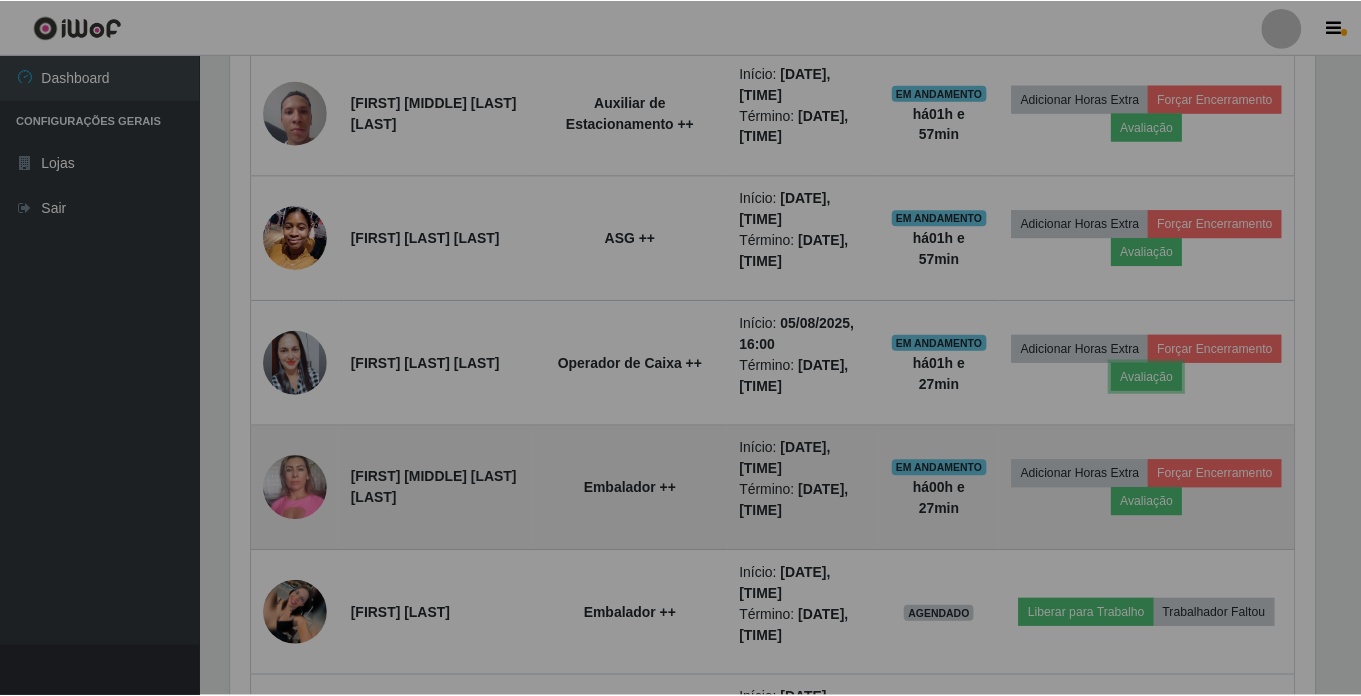 scroll, scrollTop: 999585, scrollLeft: 998901, axis: both 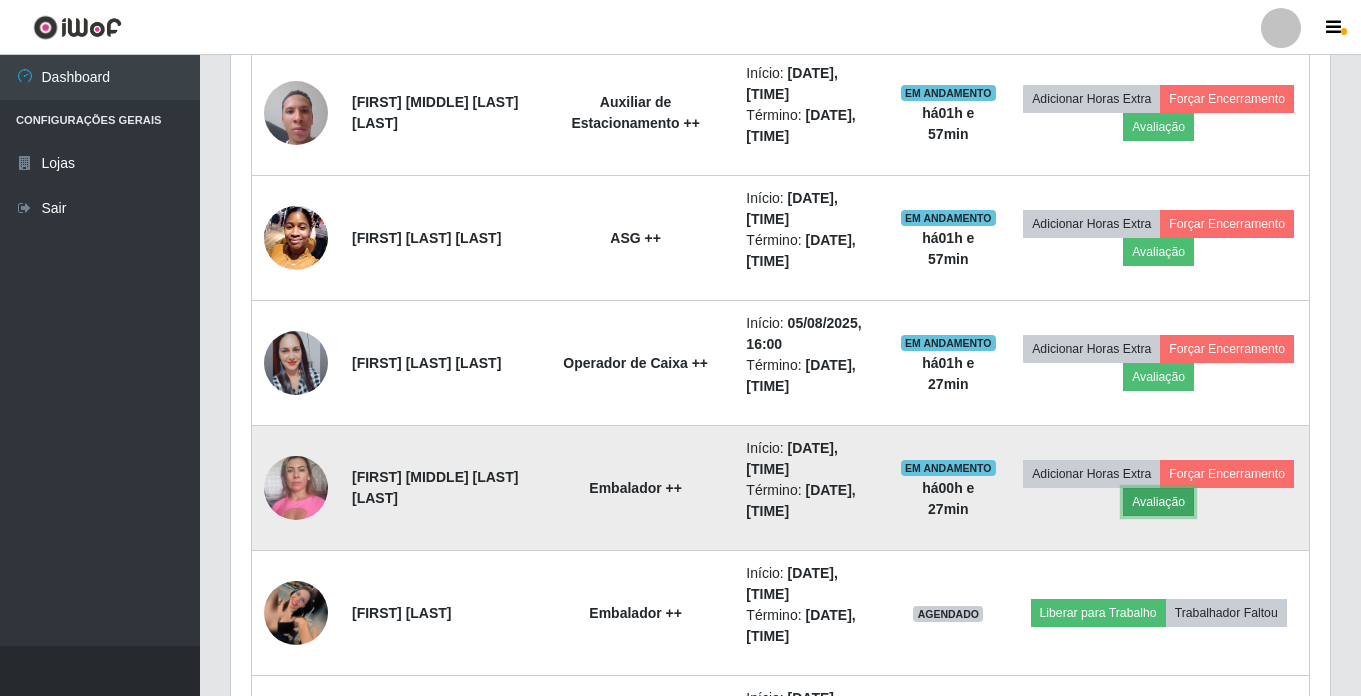 click on "Avaliação" at bounding box center (1158, 502) 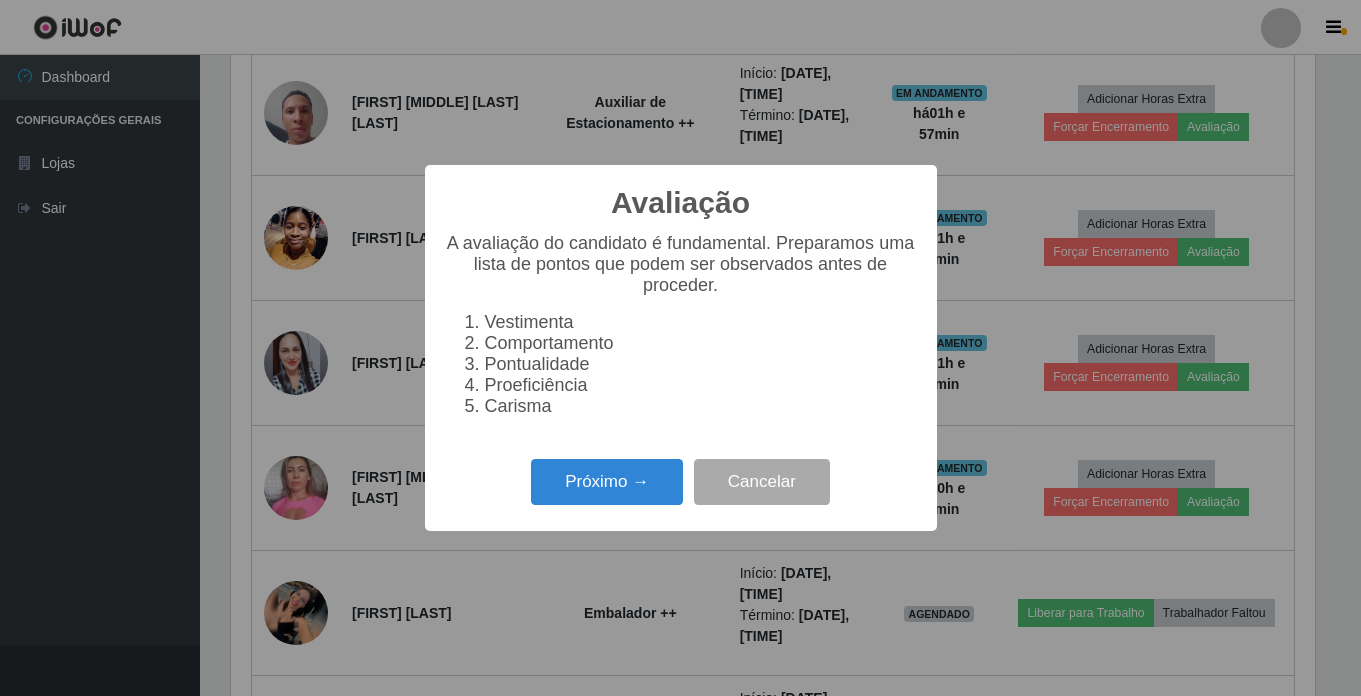 scroll, scrollTop: 999585, scrollLeft: 998911, axis: both 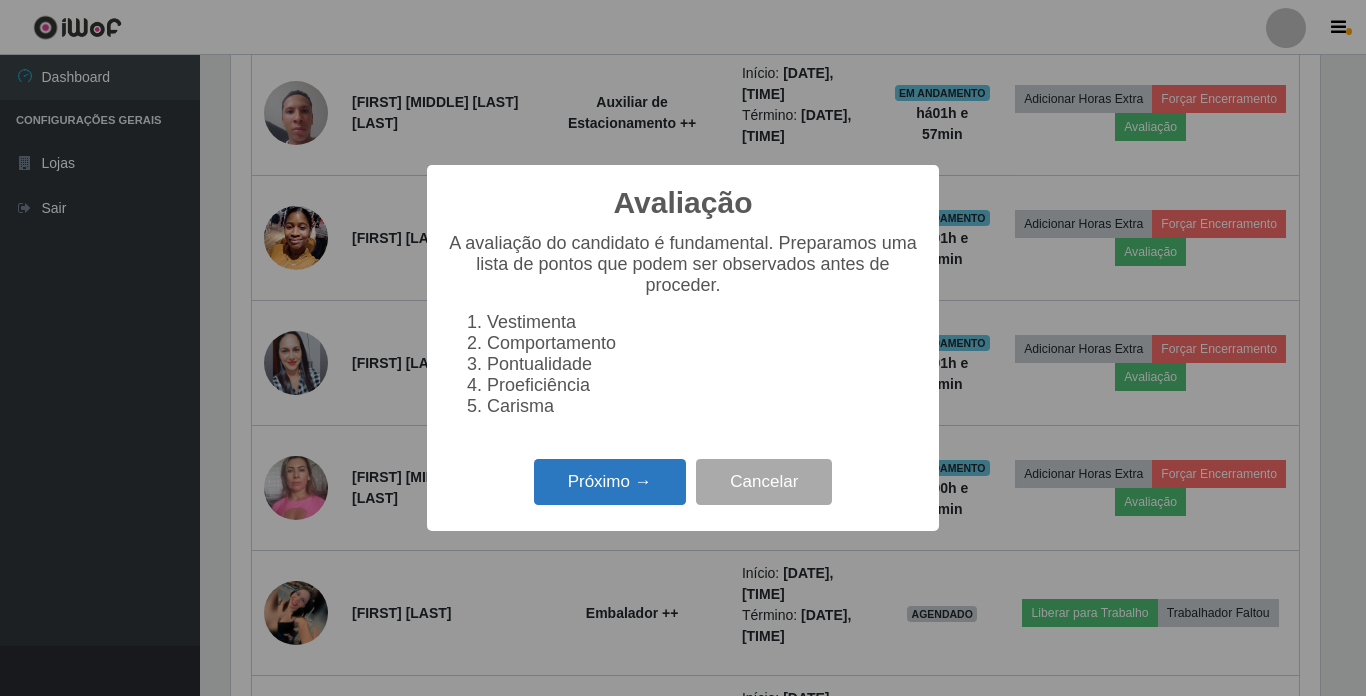 click on "Próximo →" at bounding box center (610, 482) 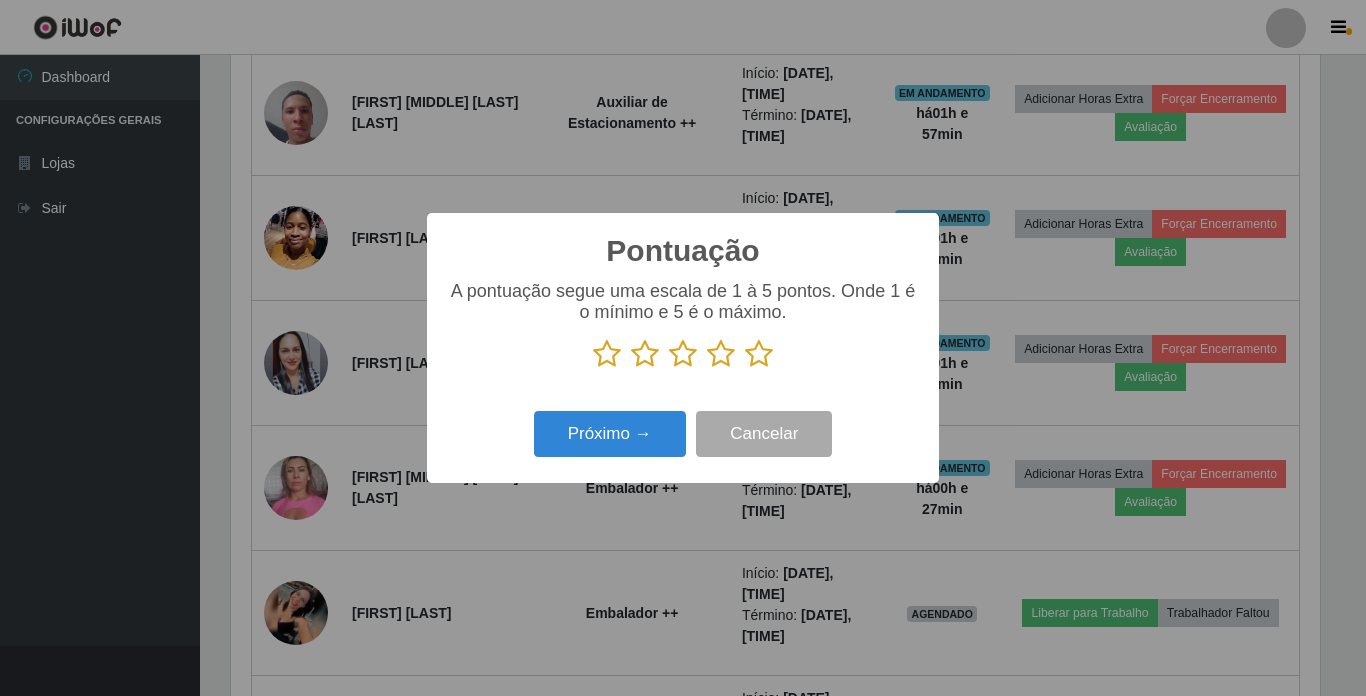 click at bounding box center [759, 354] 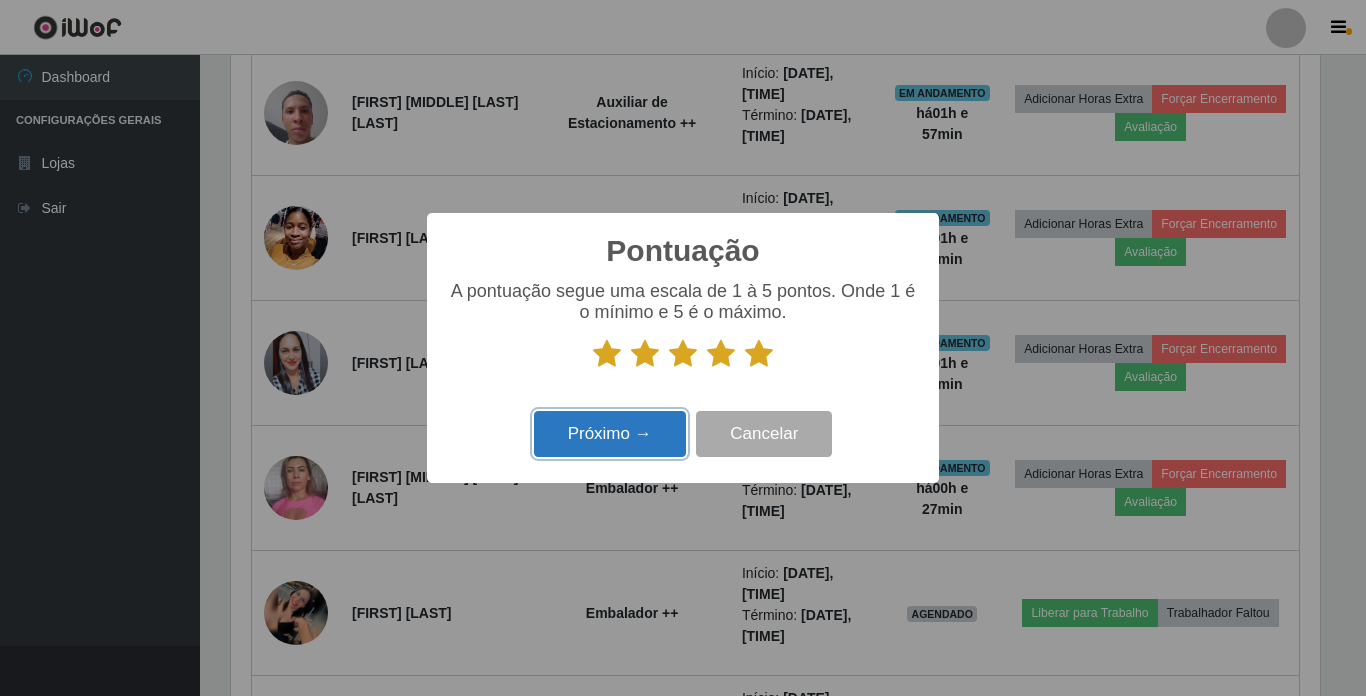 click on "Próximo →" at bounding box center (610, 434) 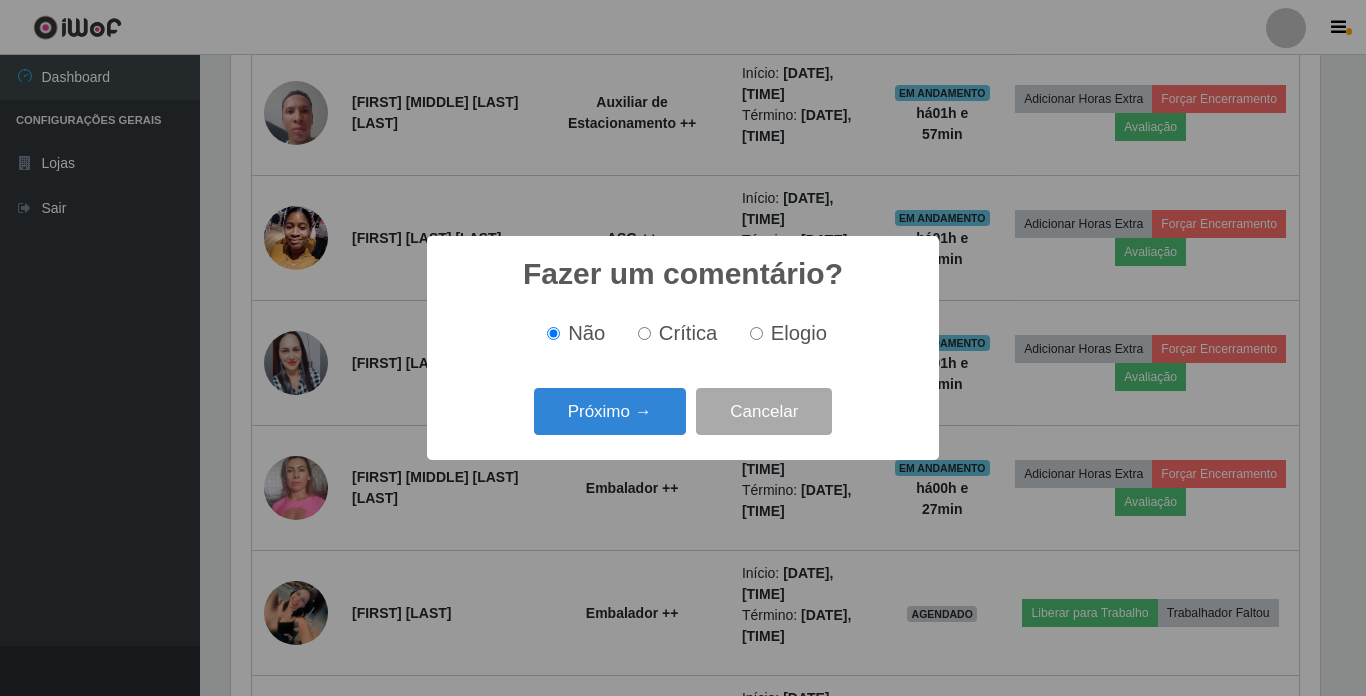 click on "Próximo →" at bounding box center [610, 411] 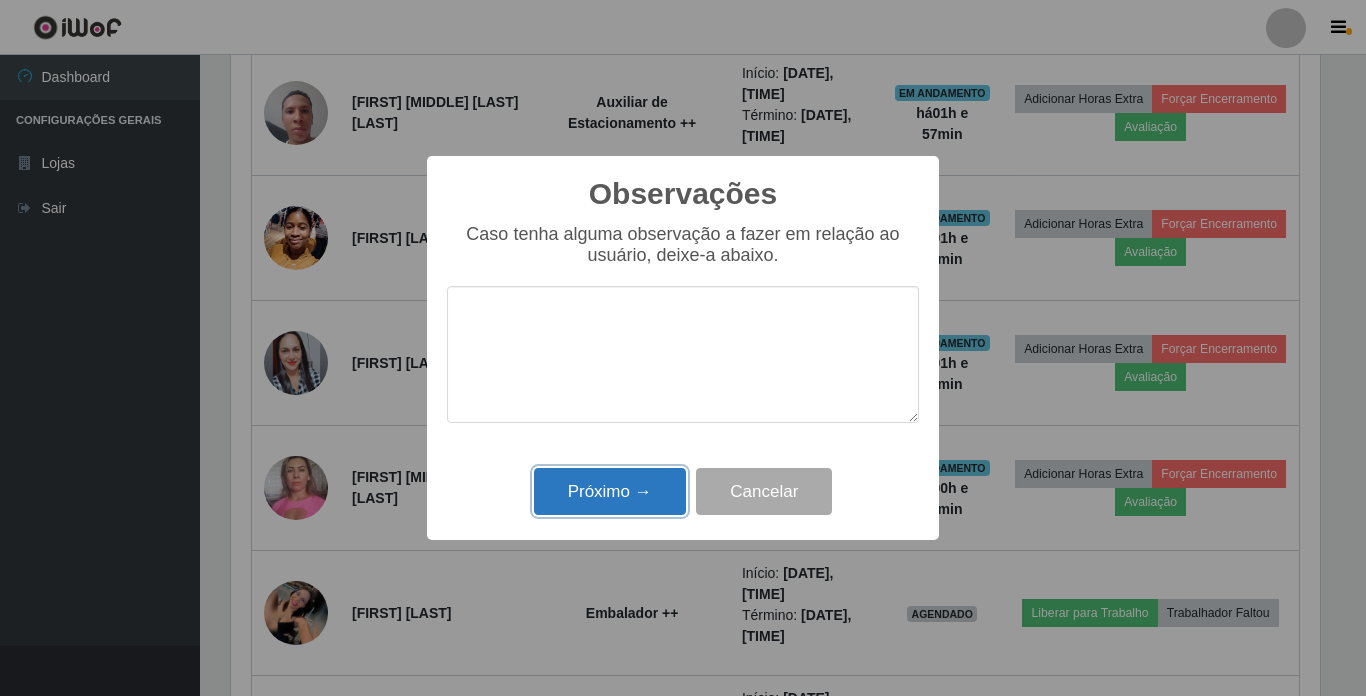 click on "Próximo →" at bounding box center (610, 491) 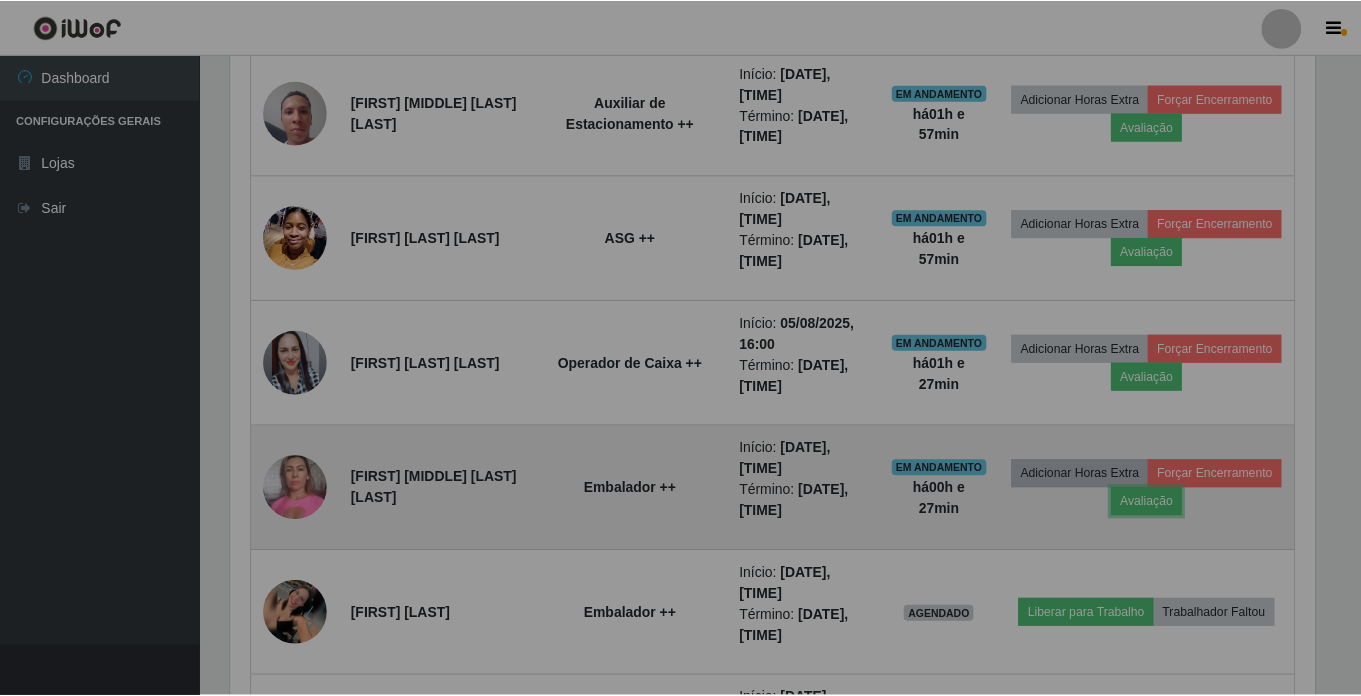 scroll, scrollTop: 999585, scrollLeft: 998901, axis: both 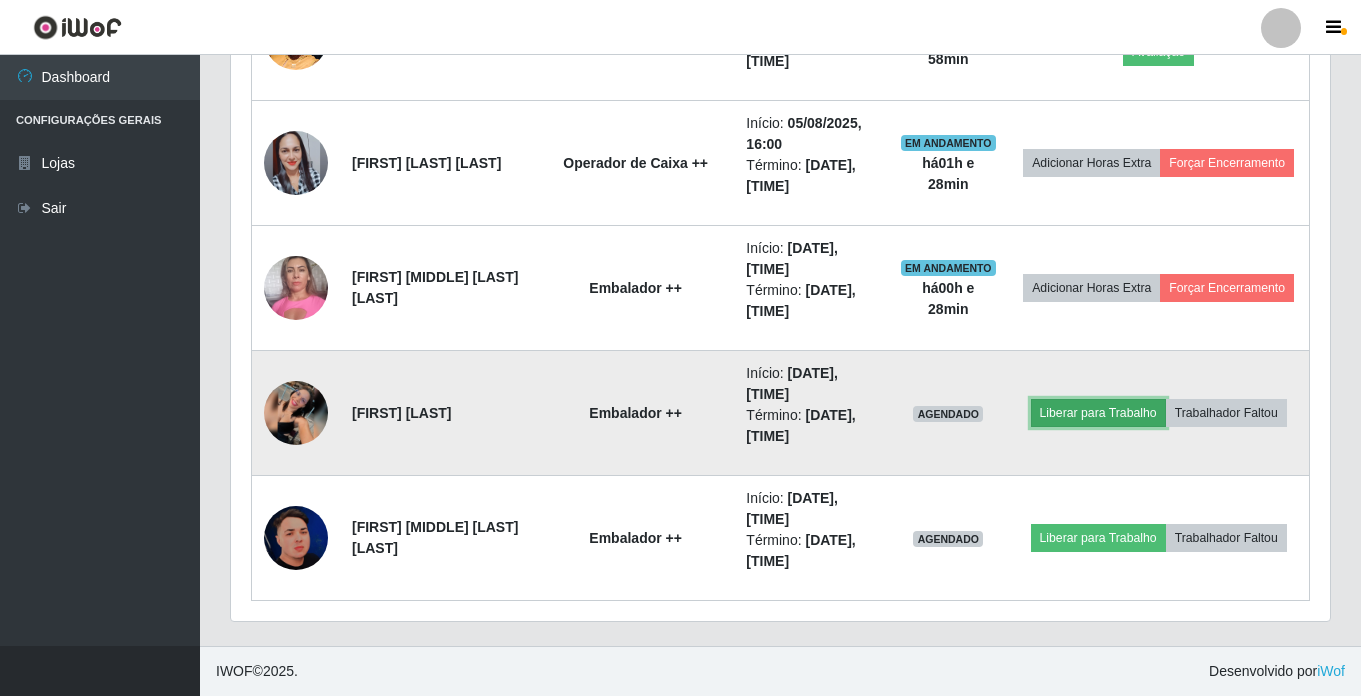 click on "Liberar para Trabalho" at bounding box center [1098, 413] 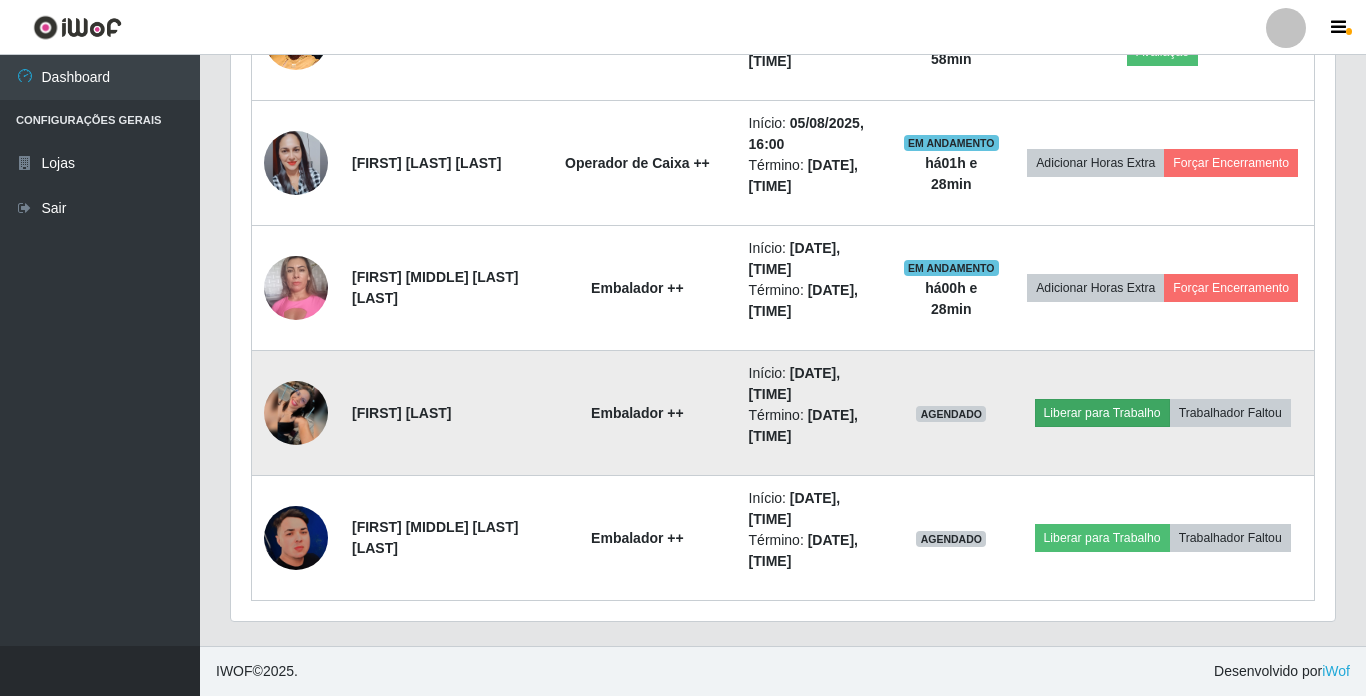 scroll, scrollTop: 999585, scrollLeft: 998911, axis: both 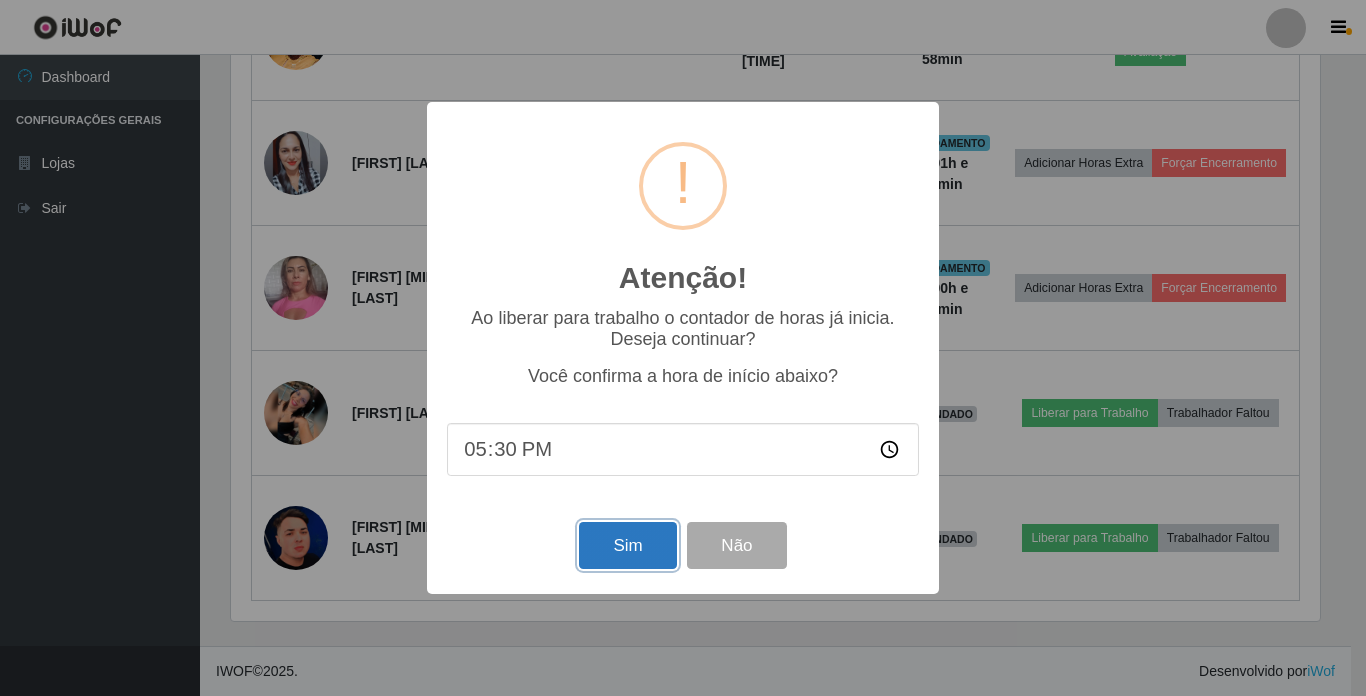 click on "Sim" at bounding box center [627, 545] 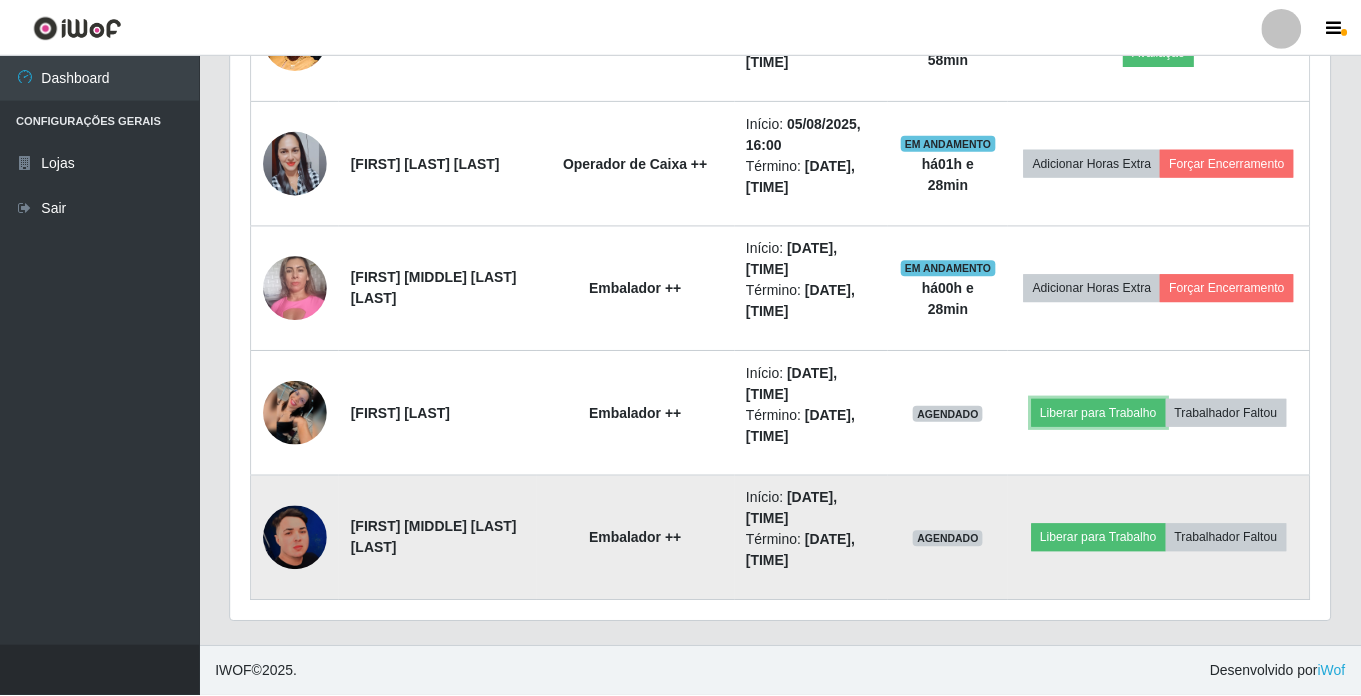 scroll, scrollTop: 999585, scrollLeft: 998901, axis: both 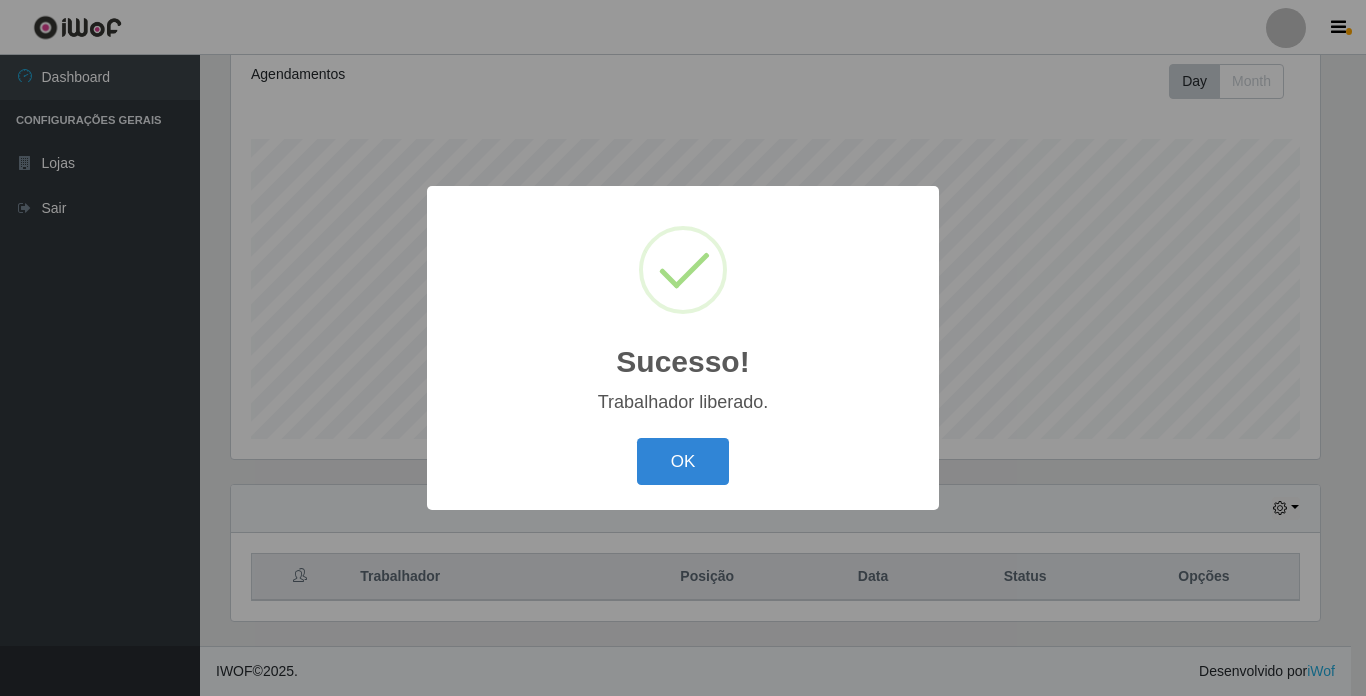 click on "Sucesso! × Trabalhador liberado. OK Cancel" at bounding box center [683, 348] 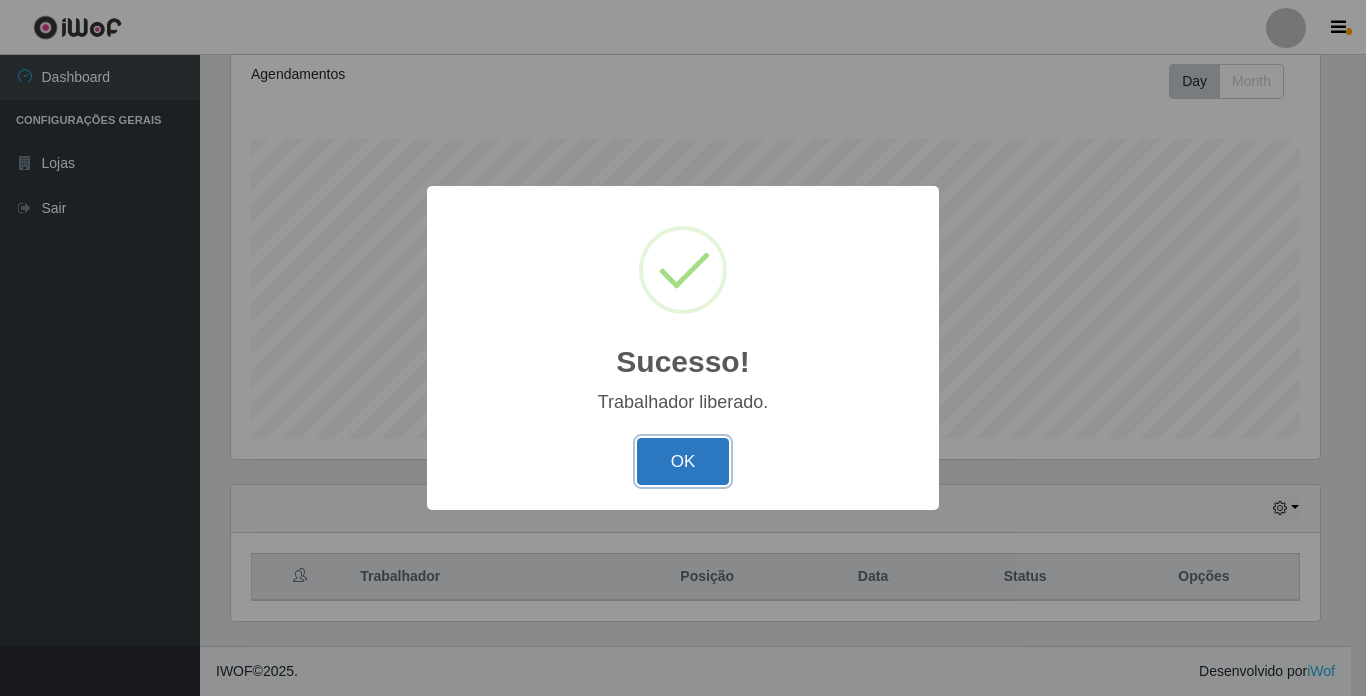 click on "OK" at bounding box center (683, 461) 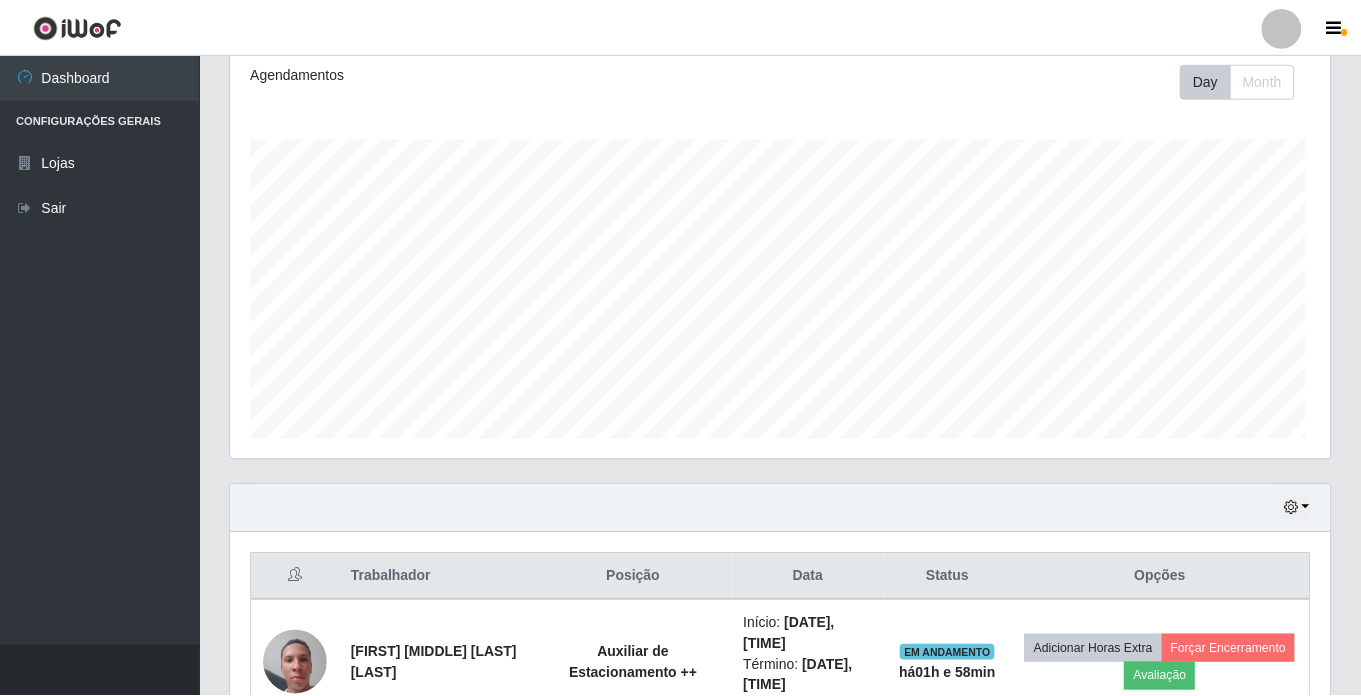 scroll, scrollTop: 999585, scrollLeft: 998901, axis: both 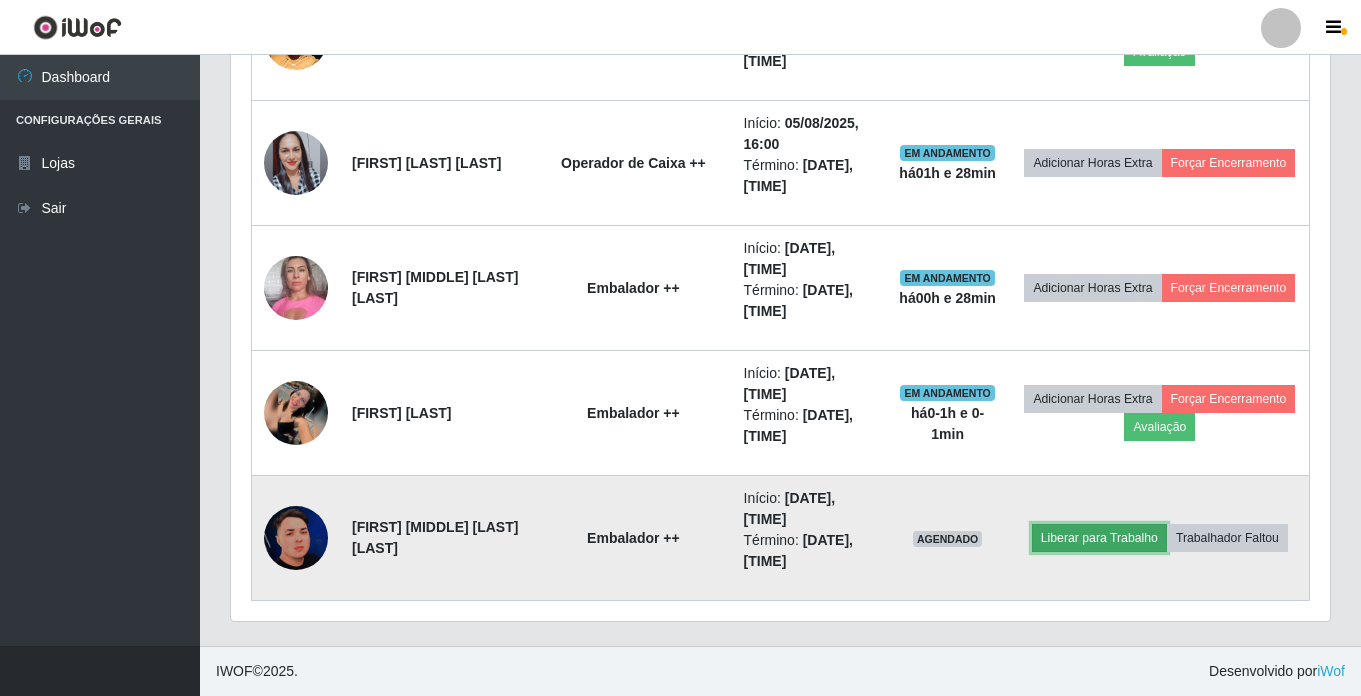 click on "Liberar para Trabalho" at bounding box center [1099, 538] 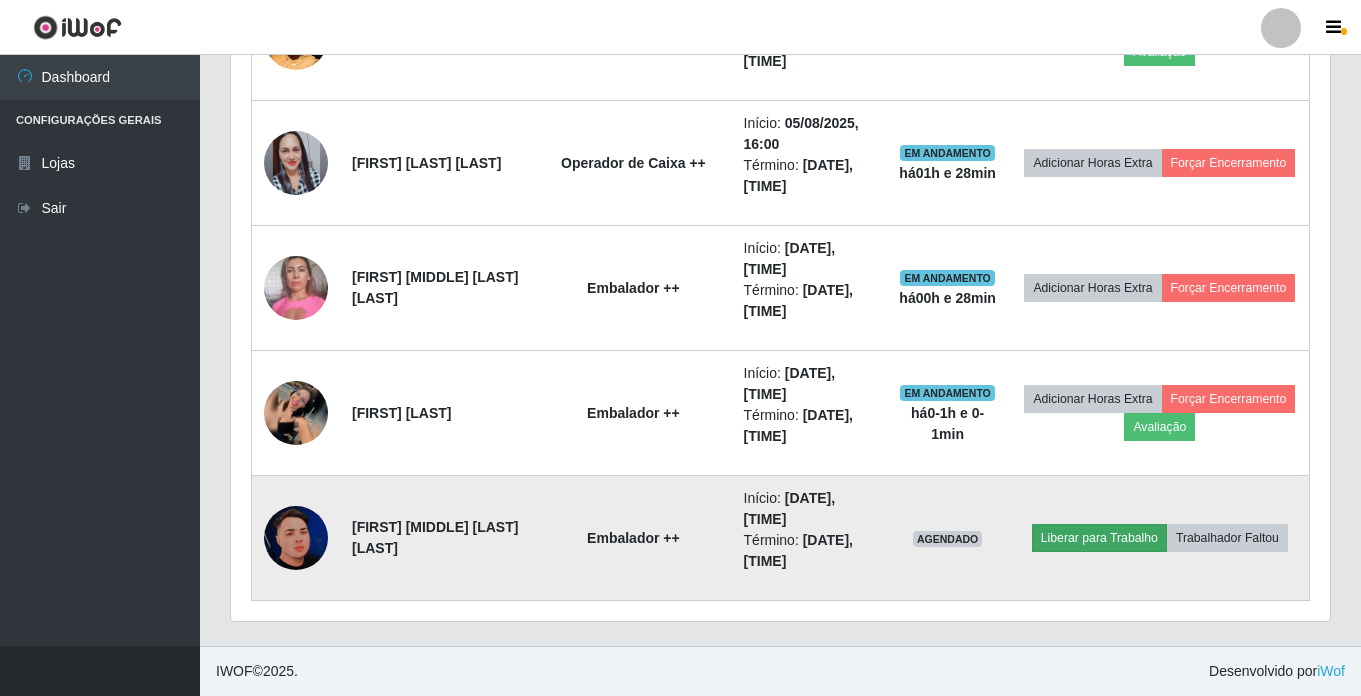 scroll, scrollTop: 999585, scrollLeft: 998911, axis: both 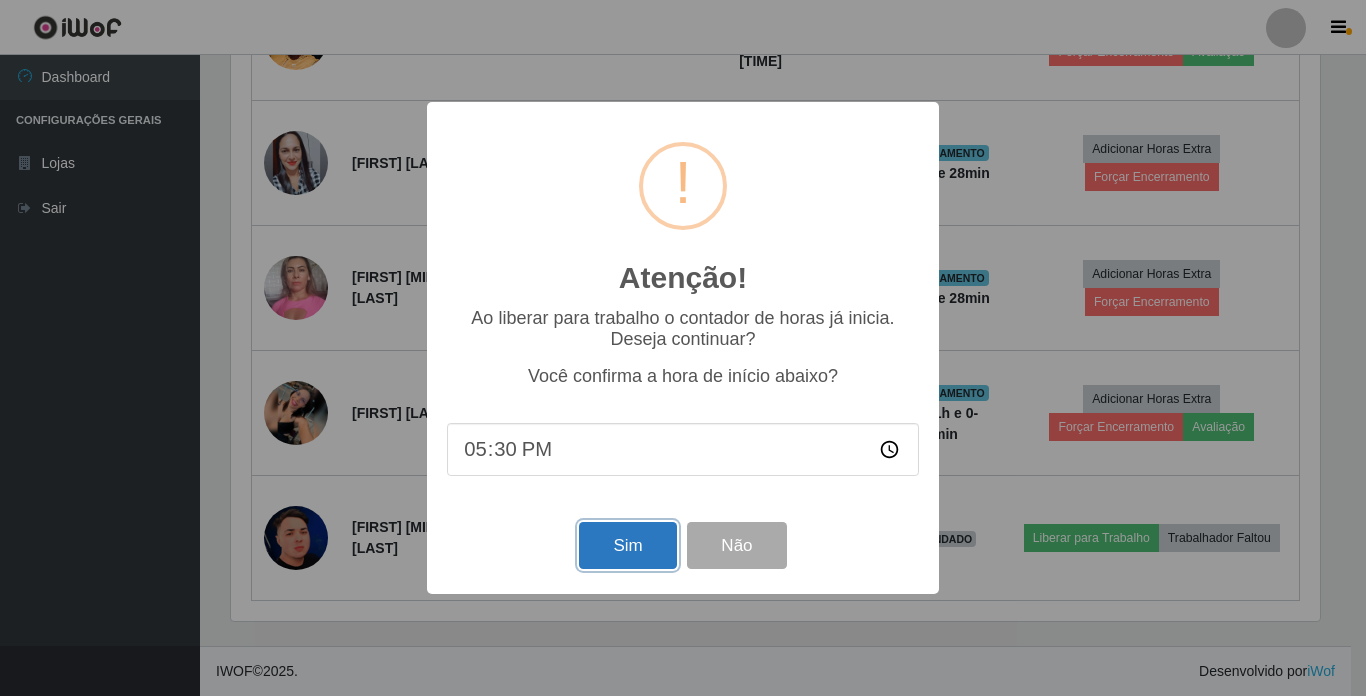 click on "Sim" at bounding box center [627, 545] 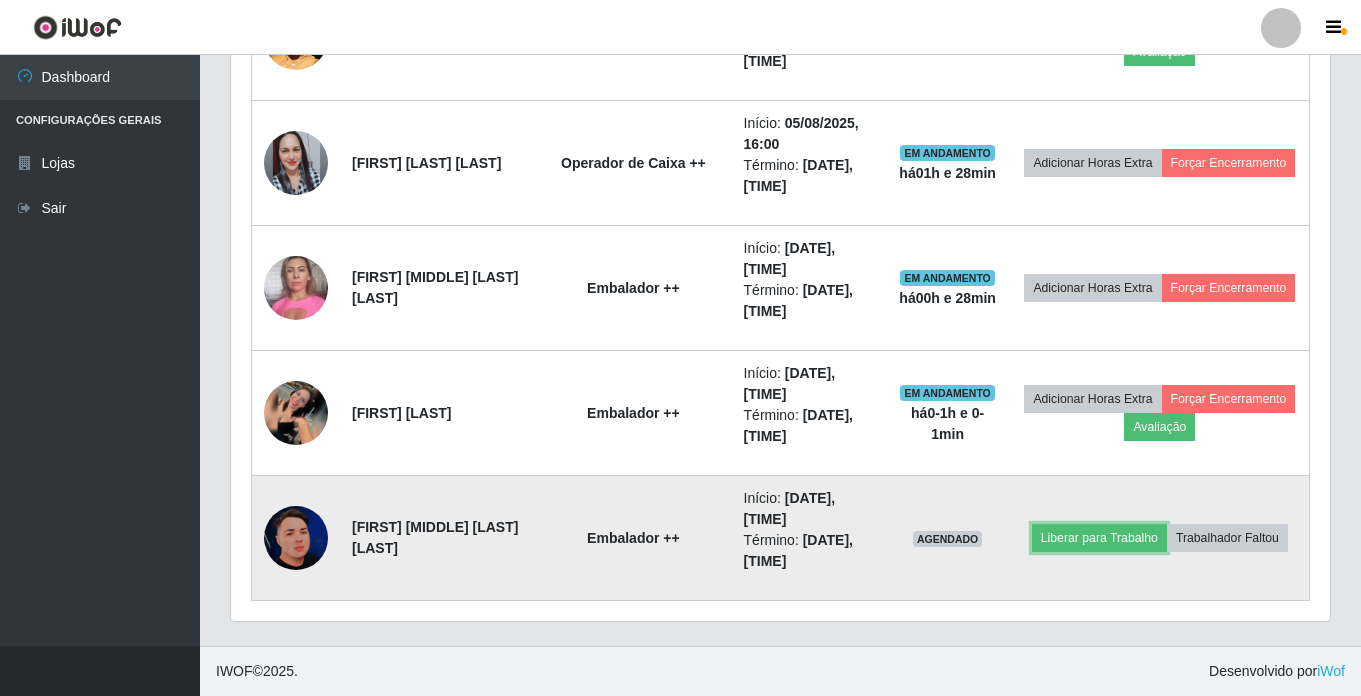 scroll, scrollTop: 999585, scrollLeft: 998901, axis: both 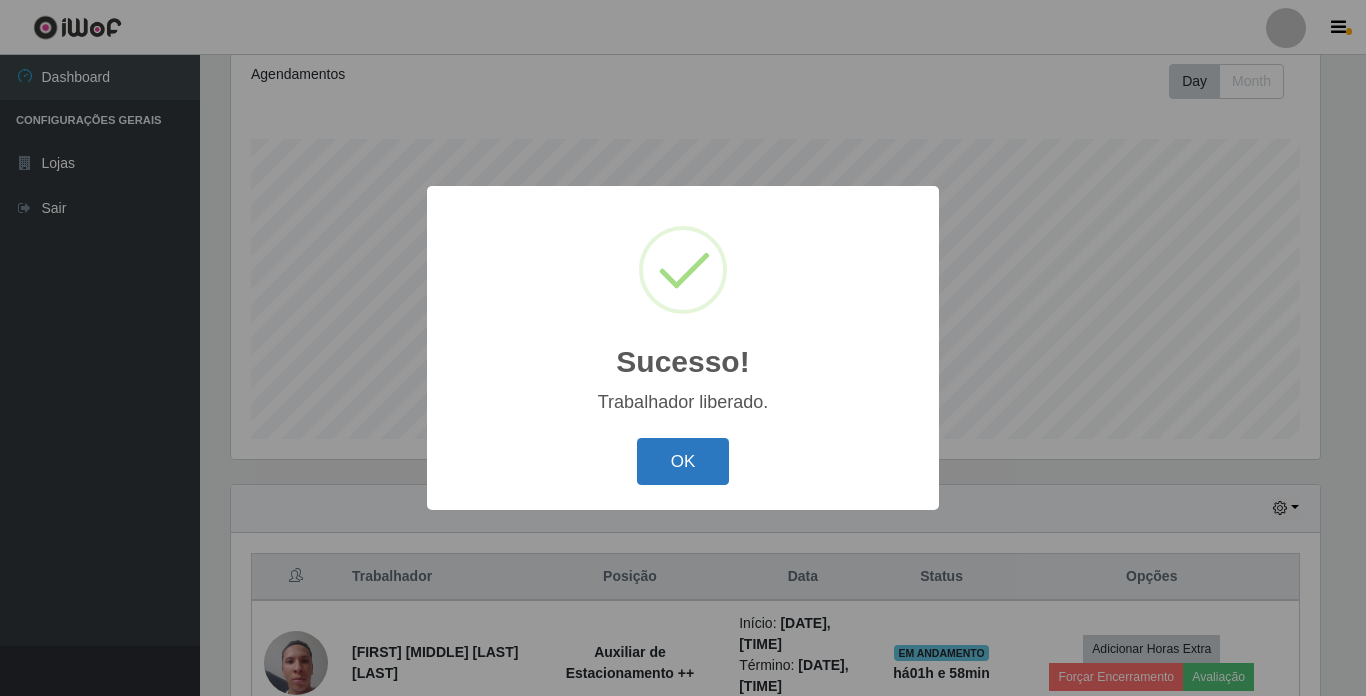 click on "OK" at bounding box center [683, 461] 